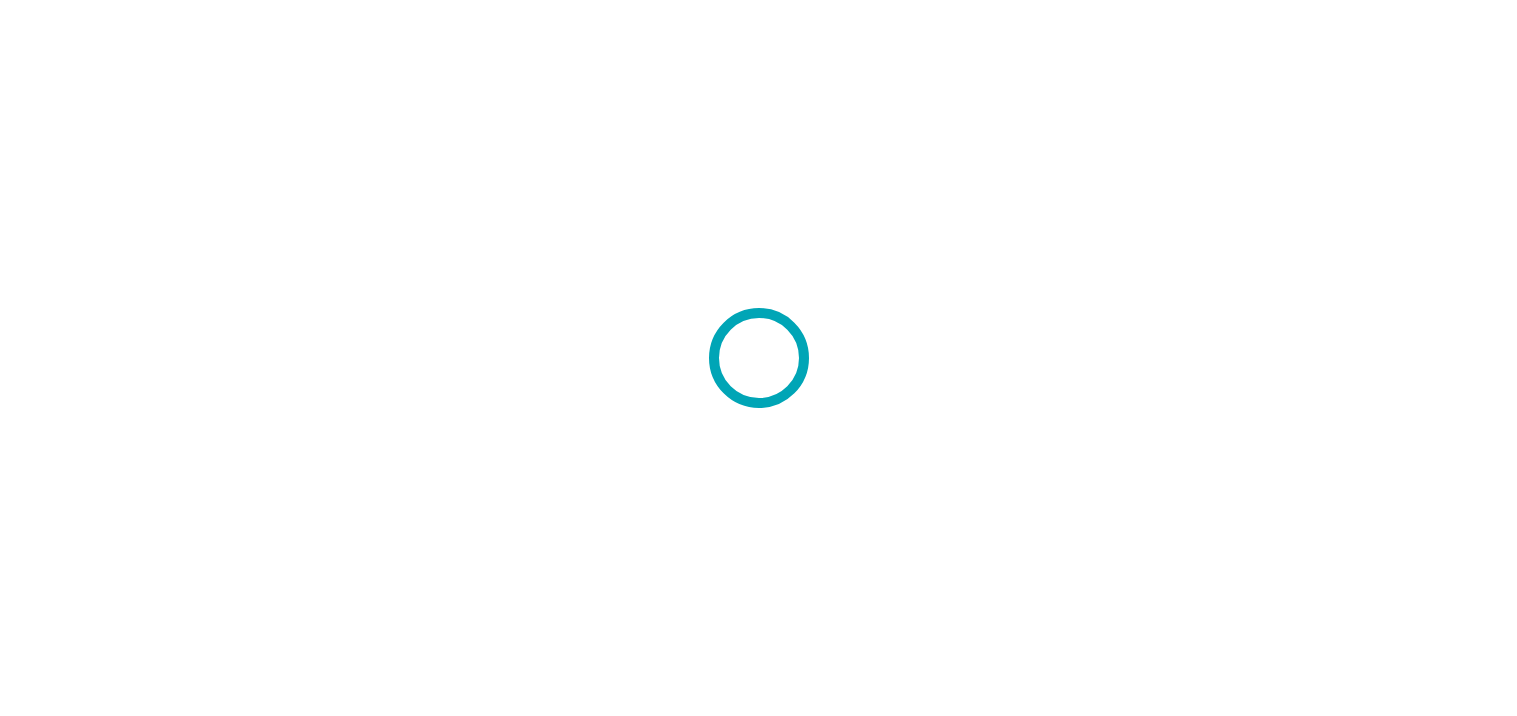 scroll, scrollTop: 0, scrollLeft: 0, axis: both 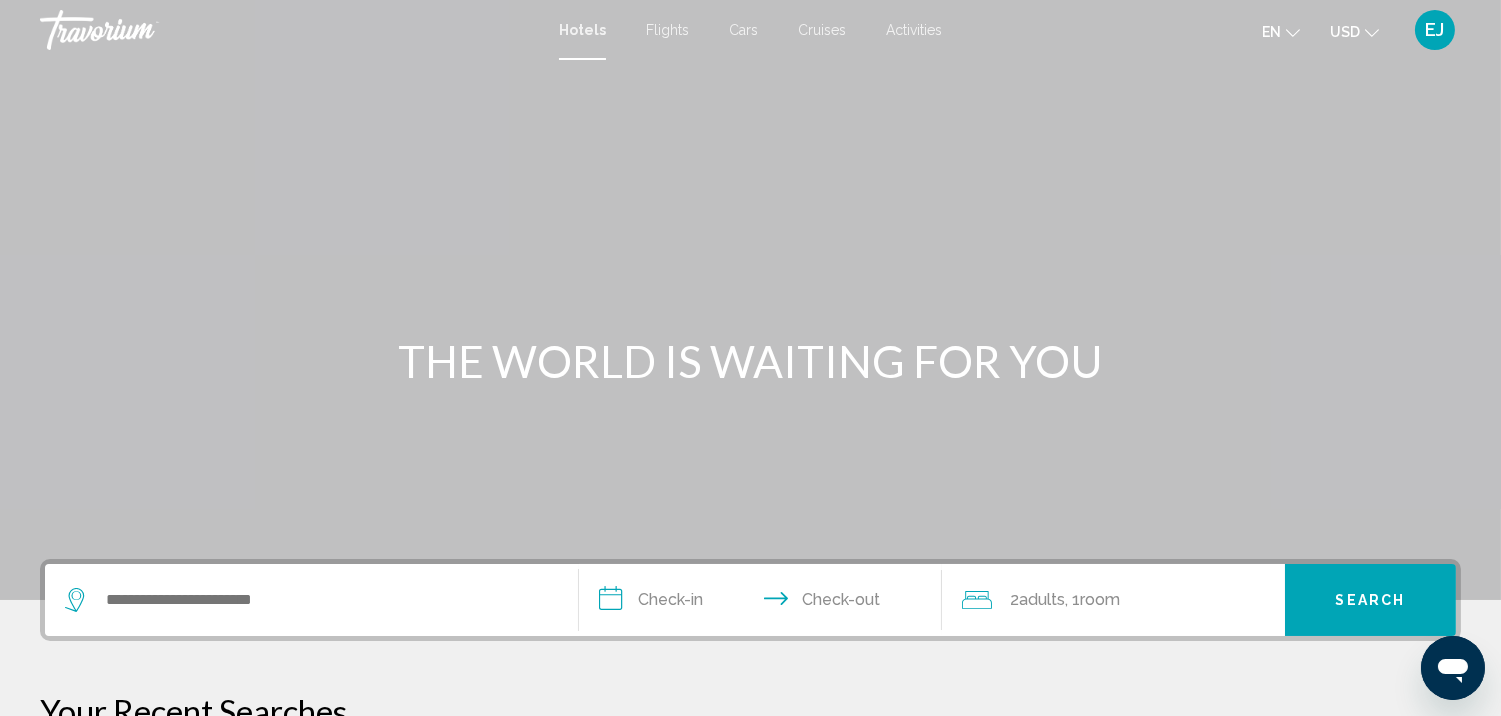 click on "Flights" at bounding box center [667, 30] 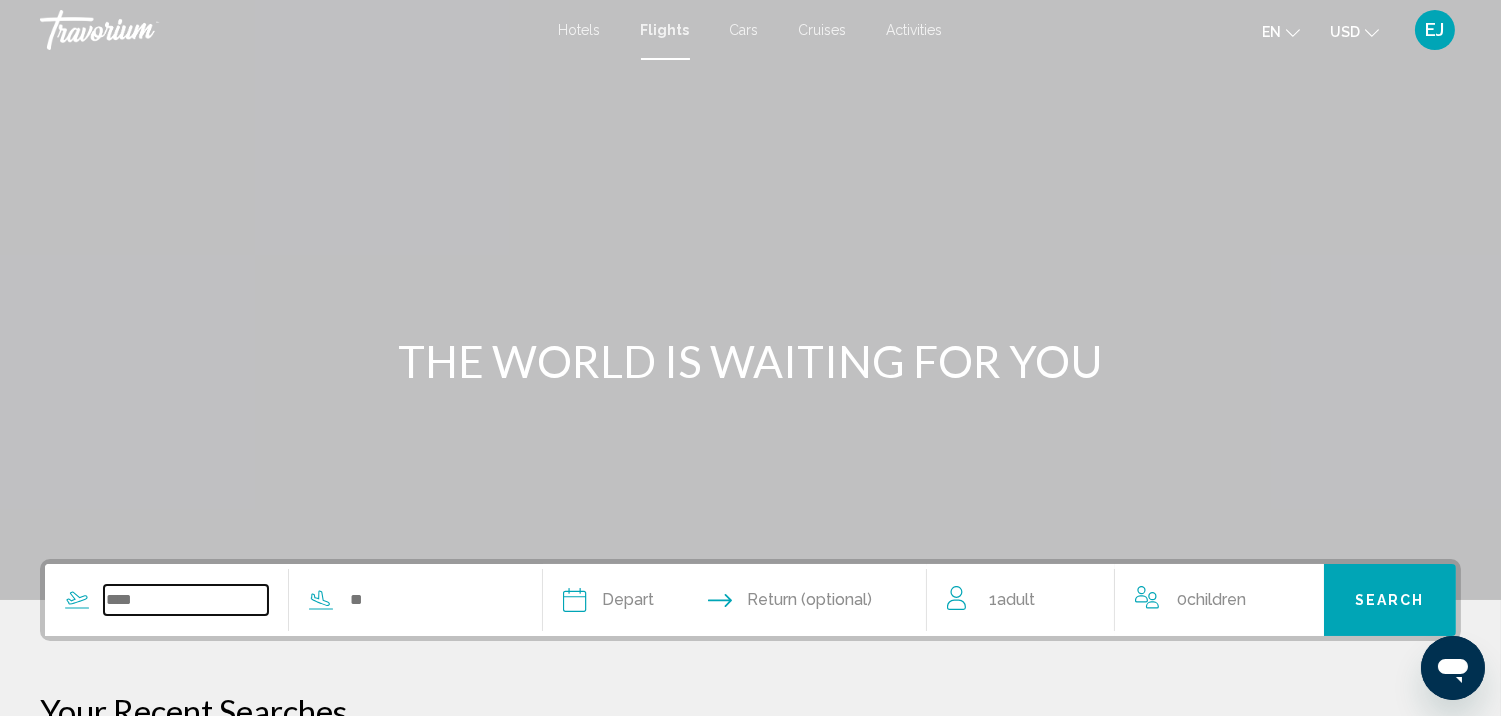 click at bounding box center (186, 600) 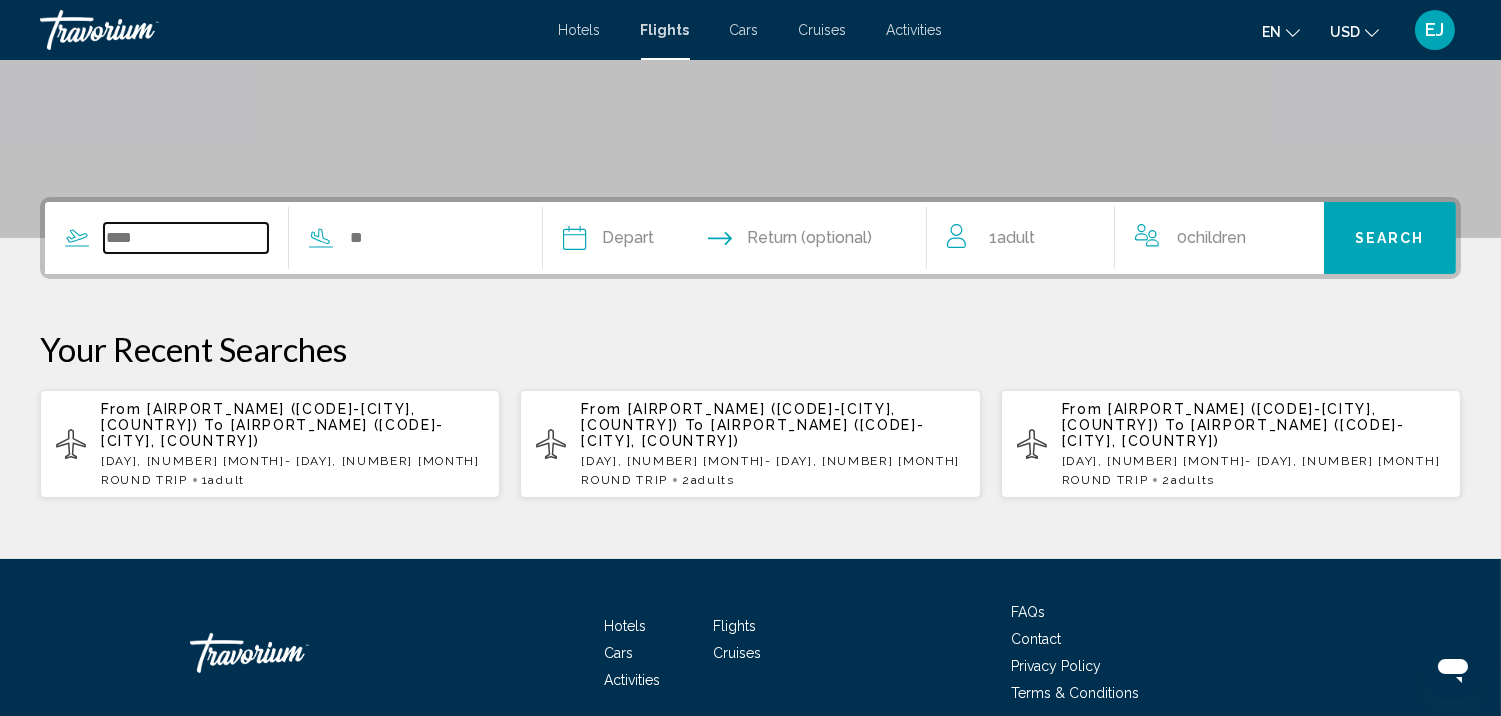 scroll, scrollTop: 448, scrollLeft: 0, axis: vertical 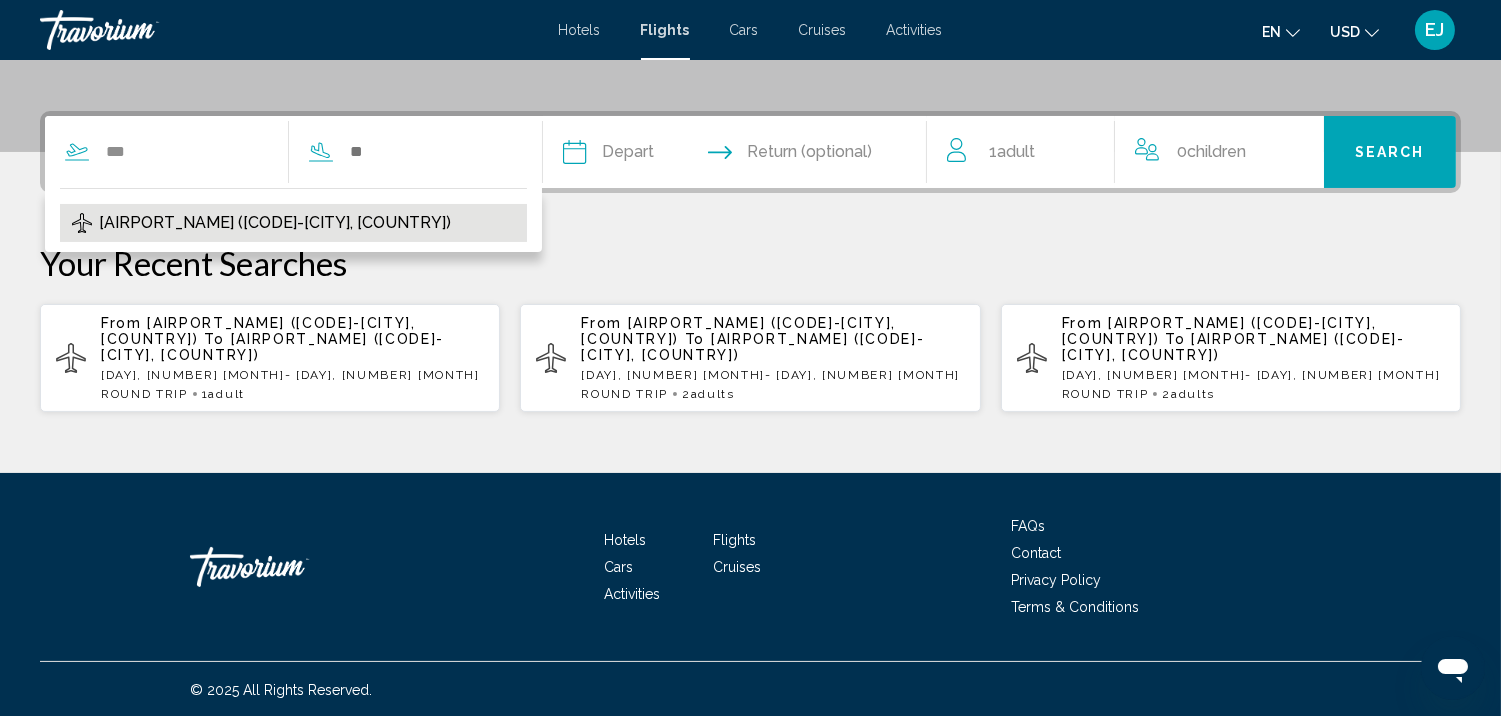 click on "[AIRPORT_NAME] ([CODE]-[CITY], [COUNTRY])" at bounding box center (275, 223) 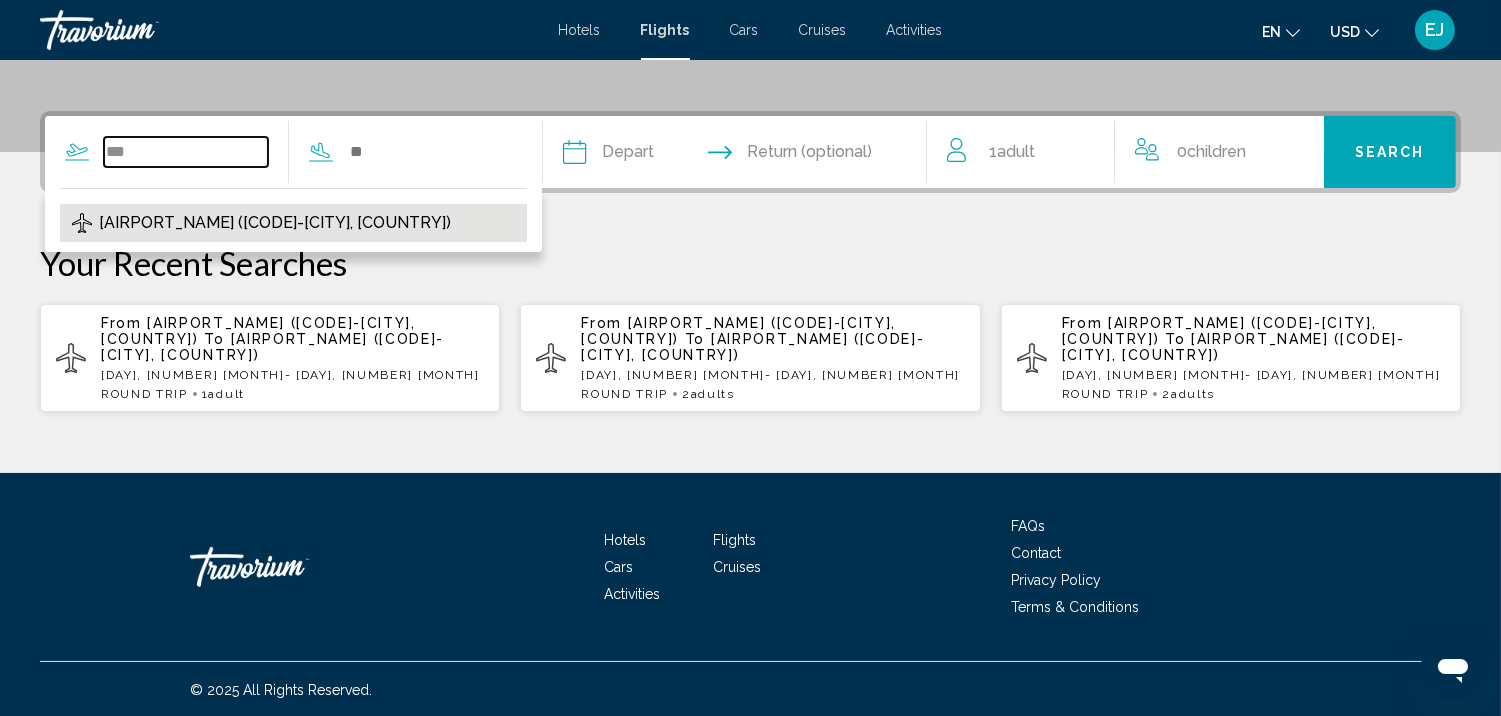 type on "**********" 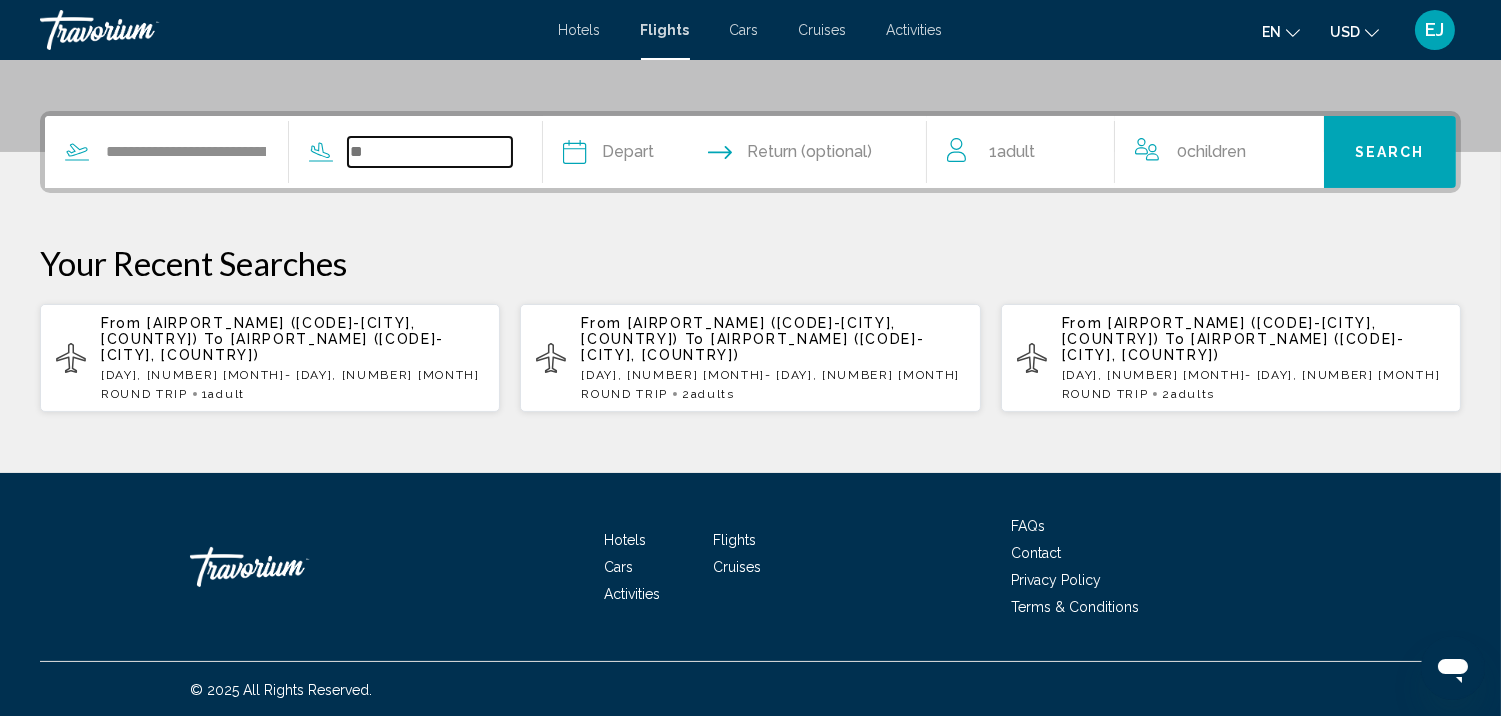 click at bounding box center [430, 152] 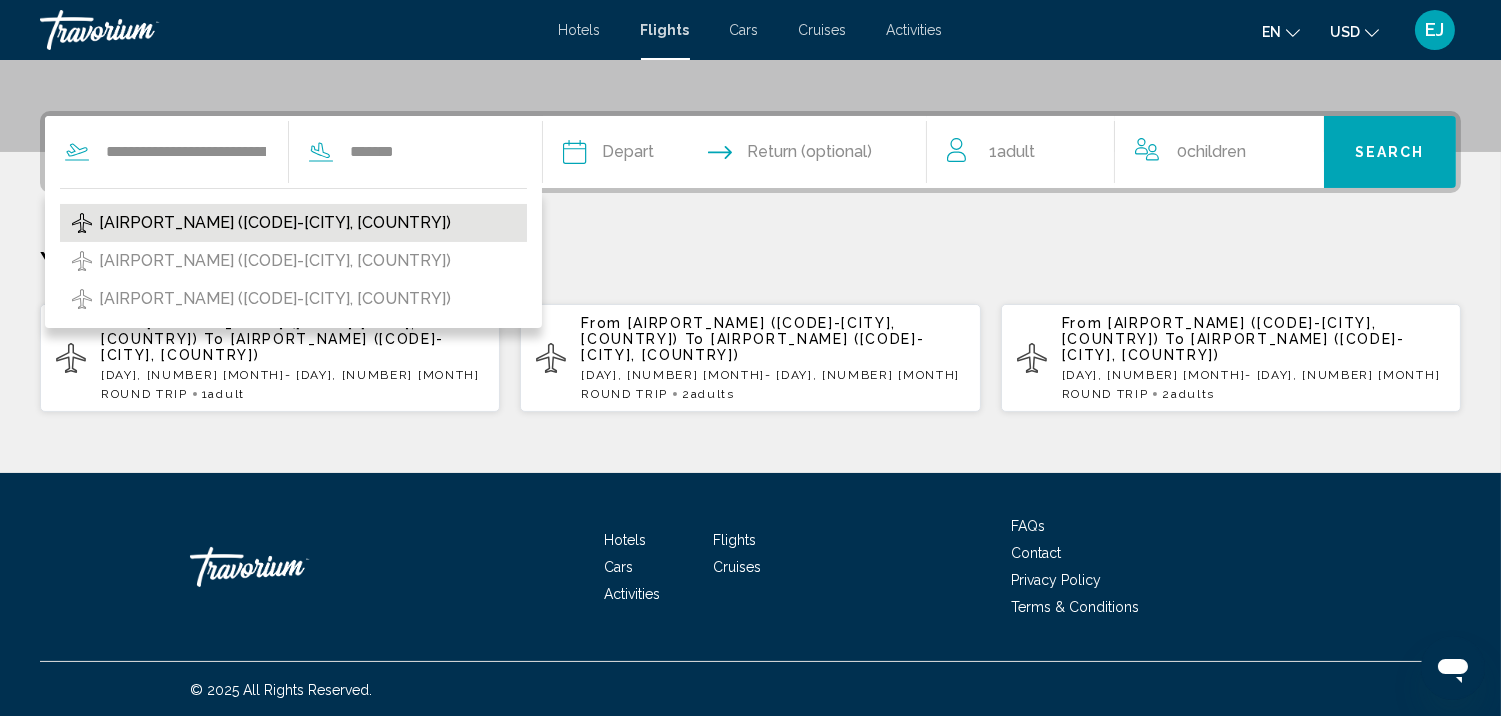 click on "[AIRPORT_NAME] ([CODE]-[CITY], [COUNTRY])" at bounding box center (275, 223) 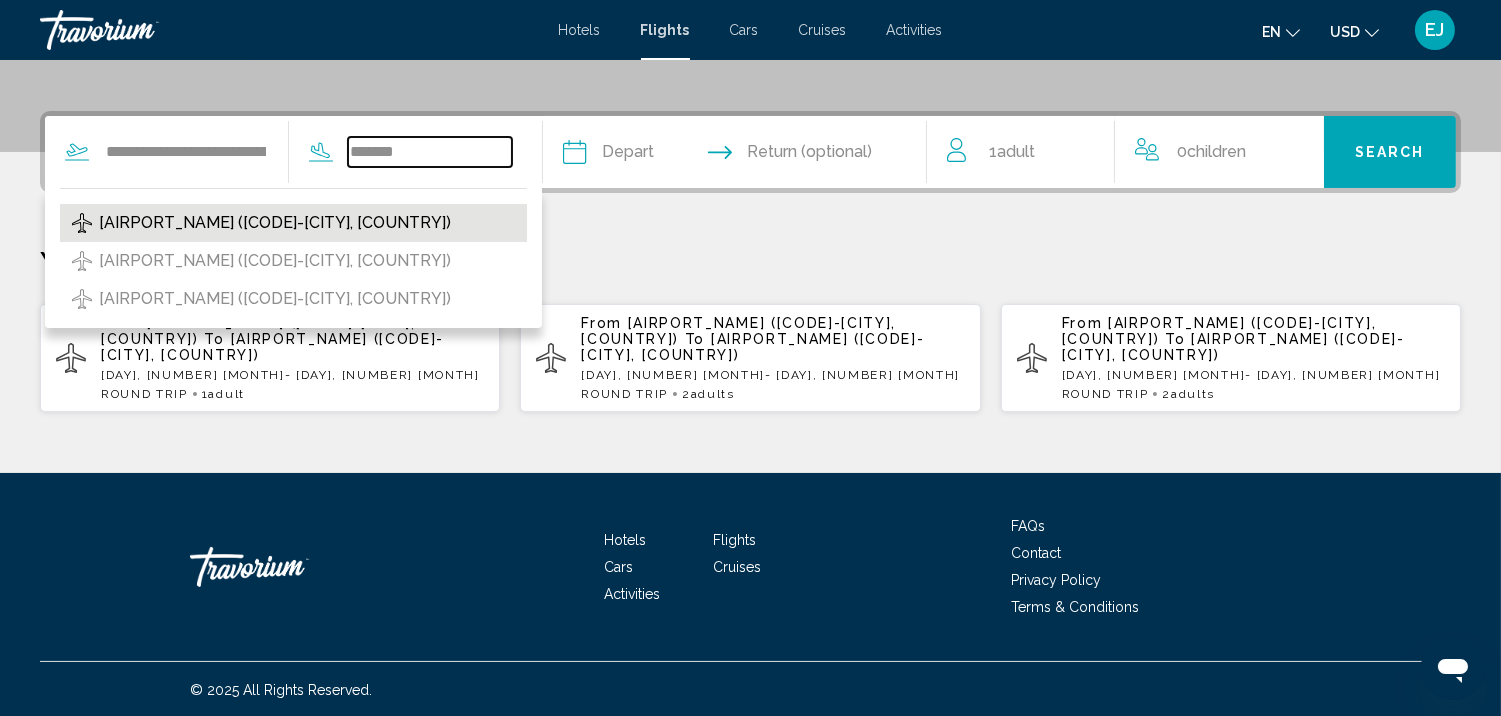 type on "**********" 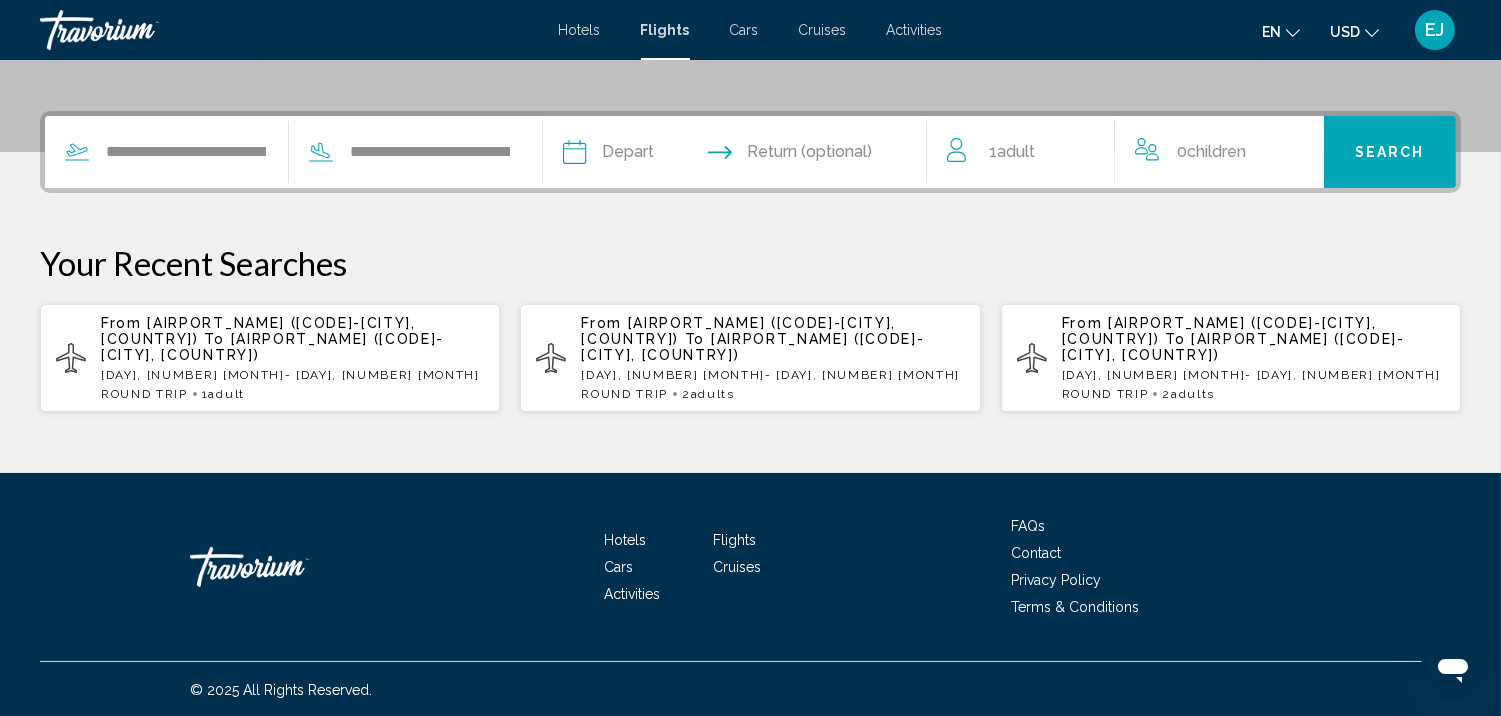 click at bounding box center (653, 155) 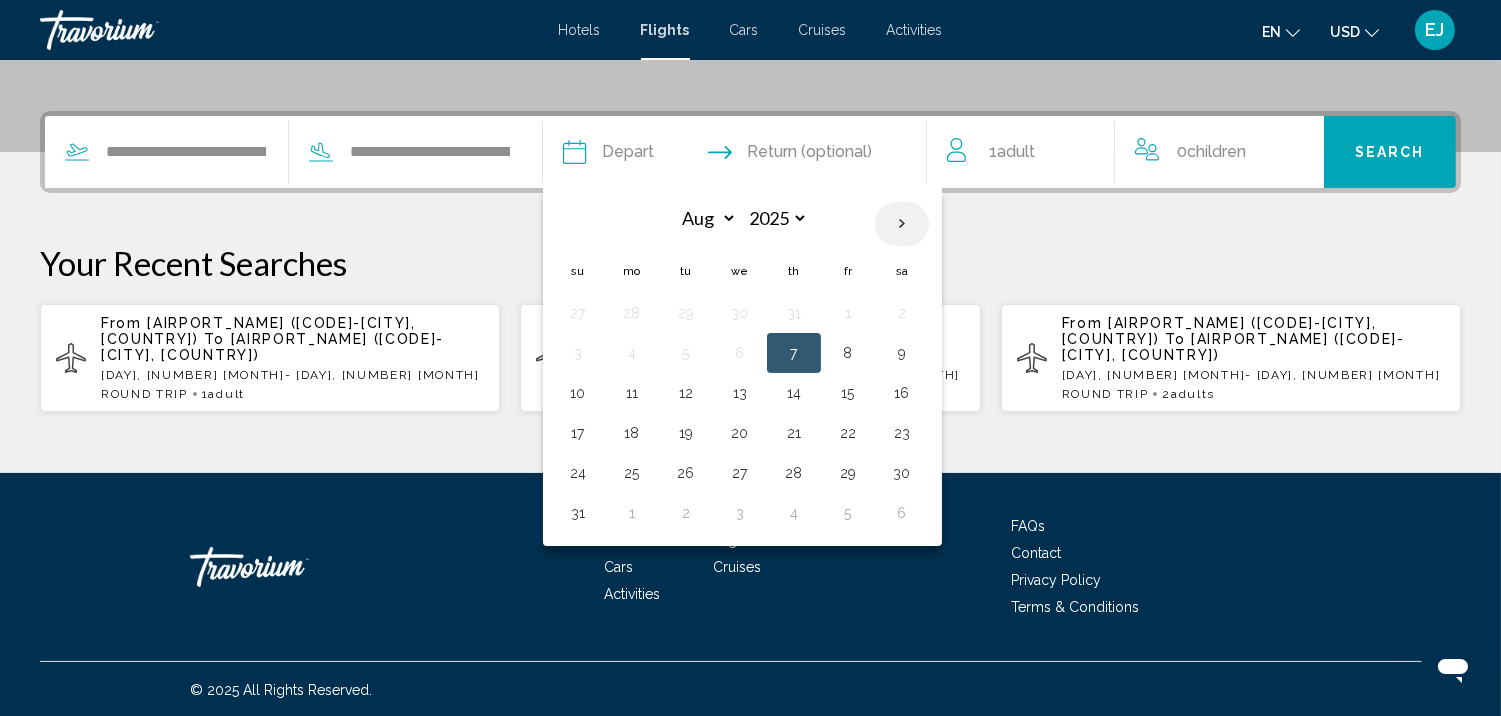click at bounding box center [902, 224] 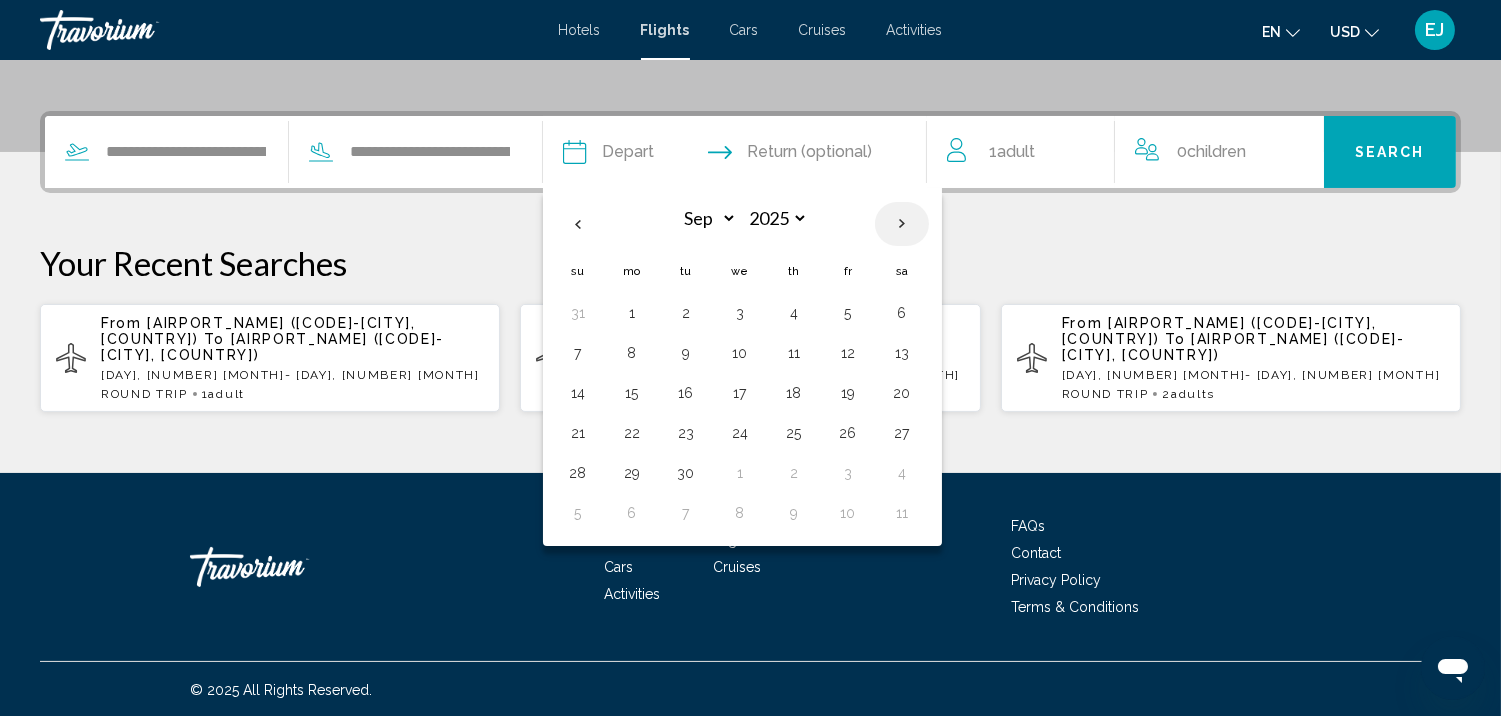 click at bounding box center (902, 224) 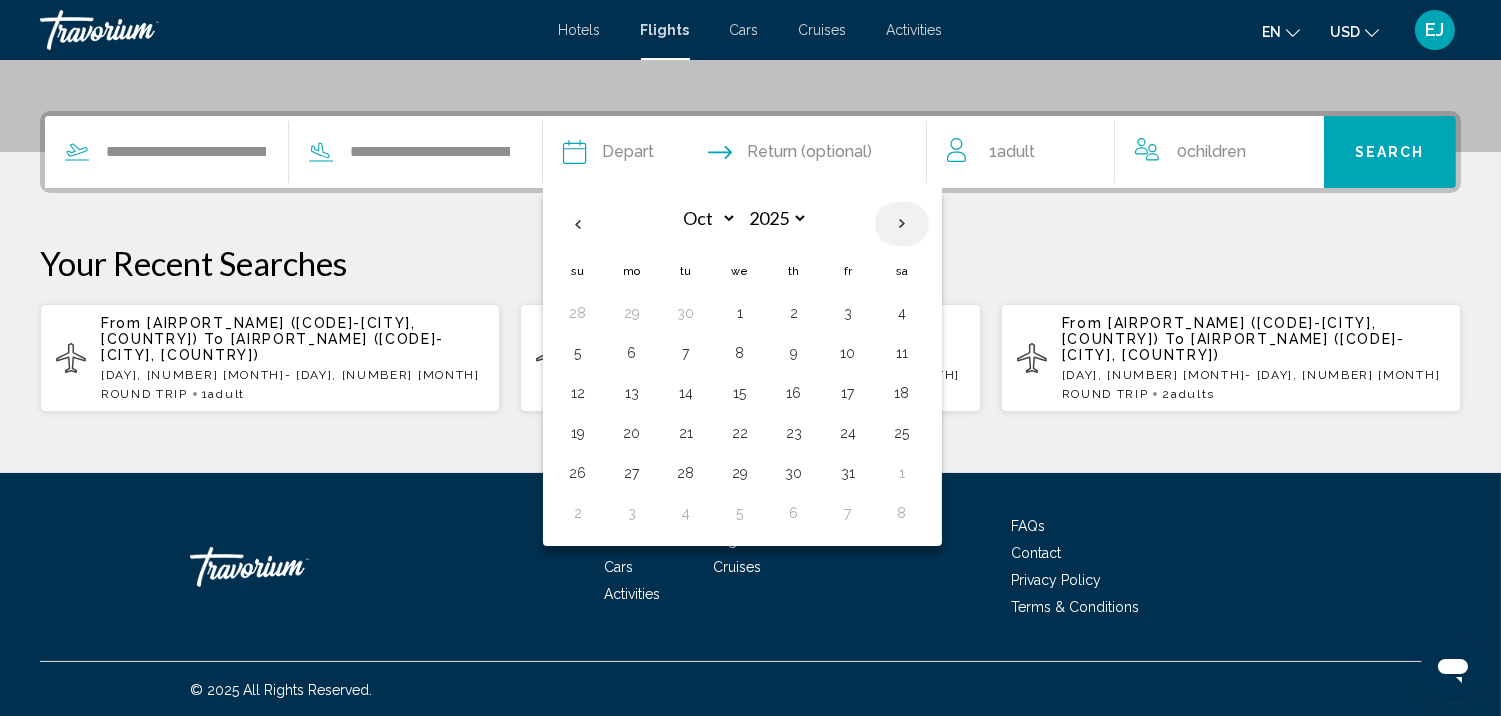 click at bounding box center (902, 224) 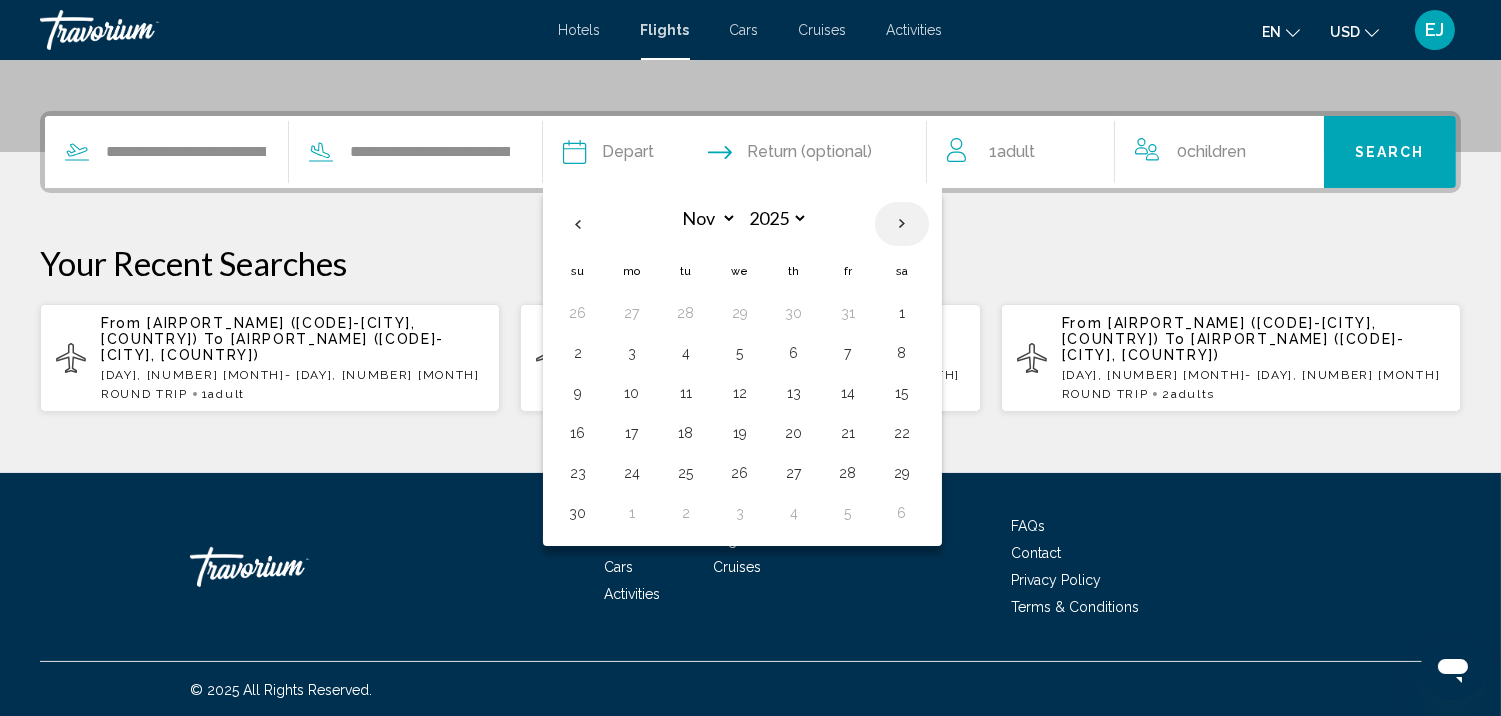 click at bounding box center (902, 224) 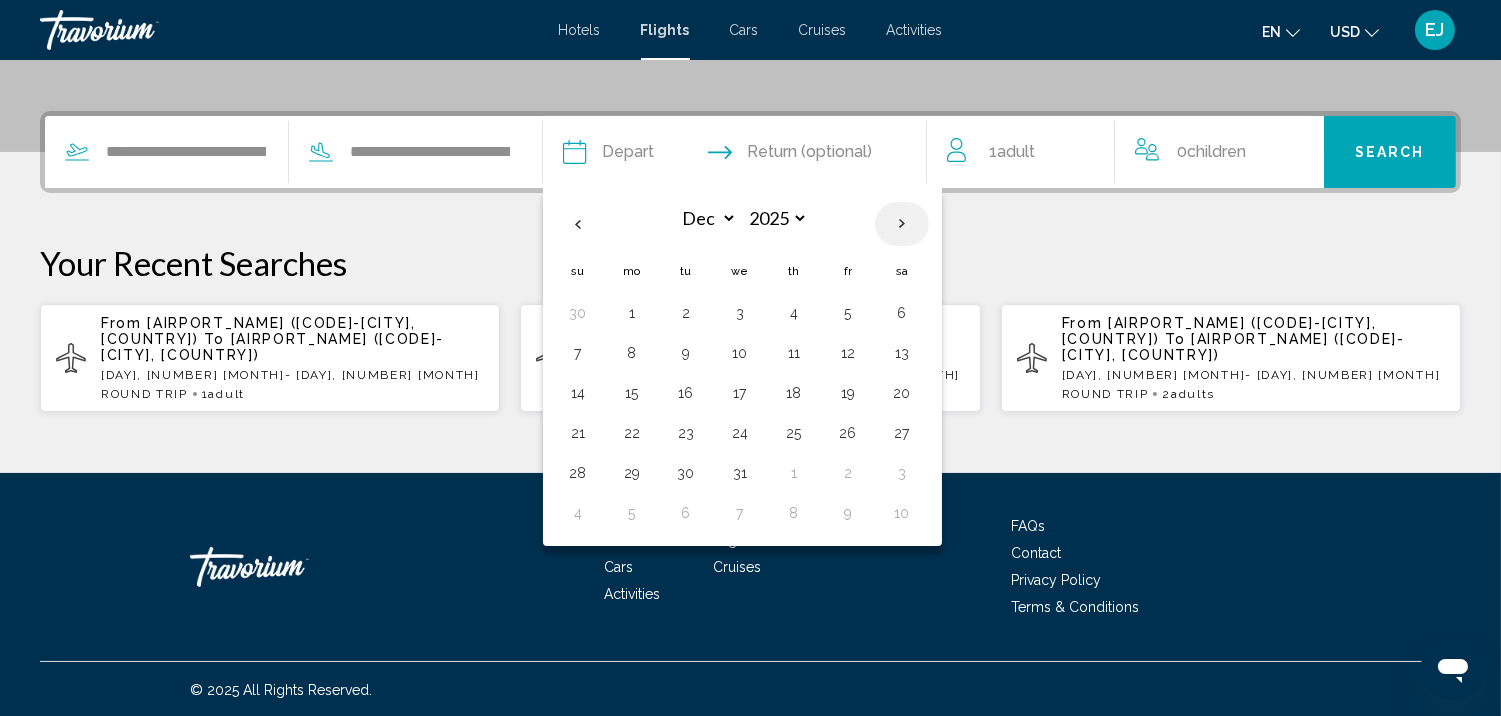 click at bounding box center [902, 224] 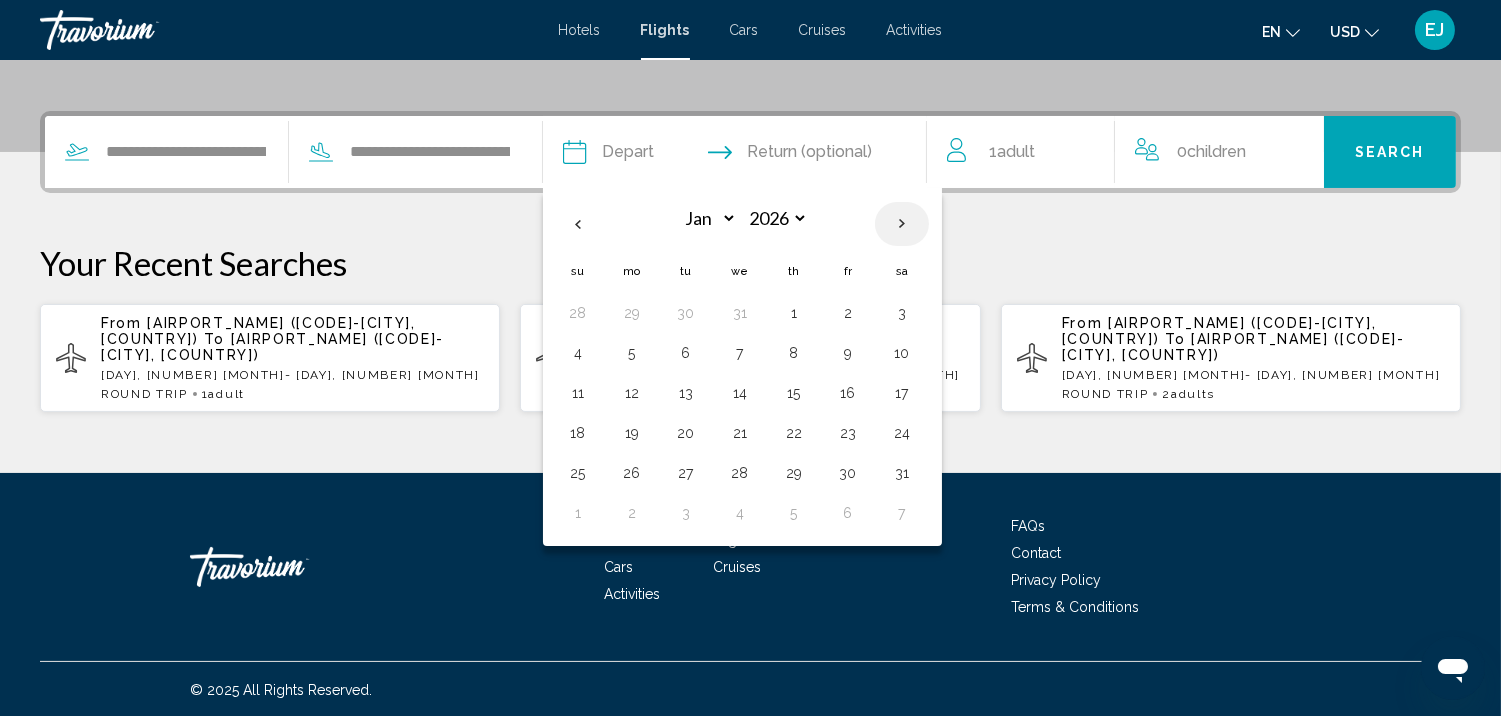 click at bounding box center (902, 224) 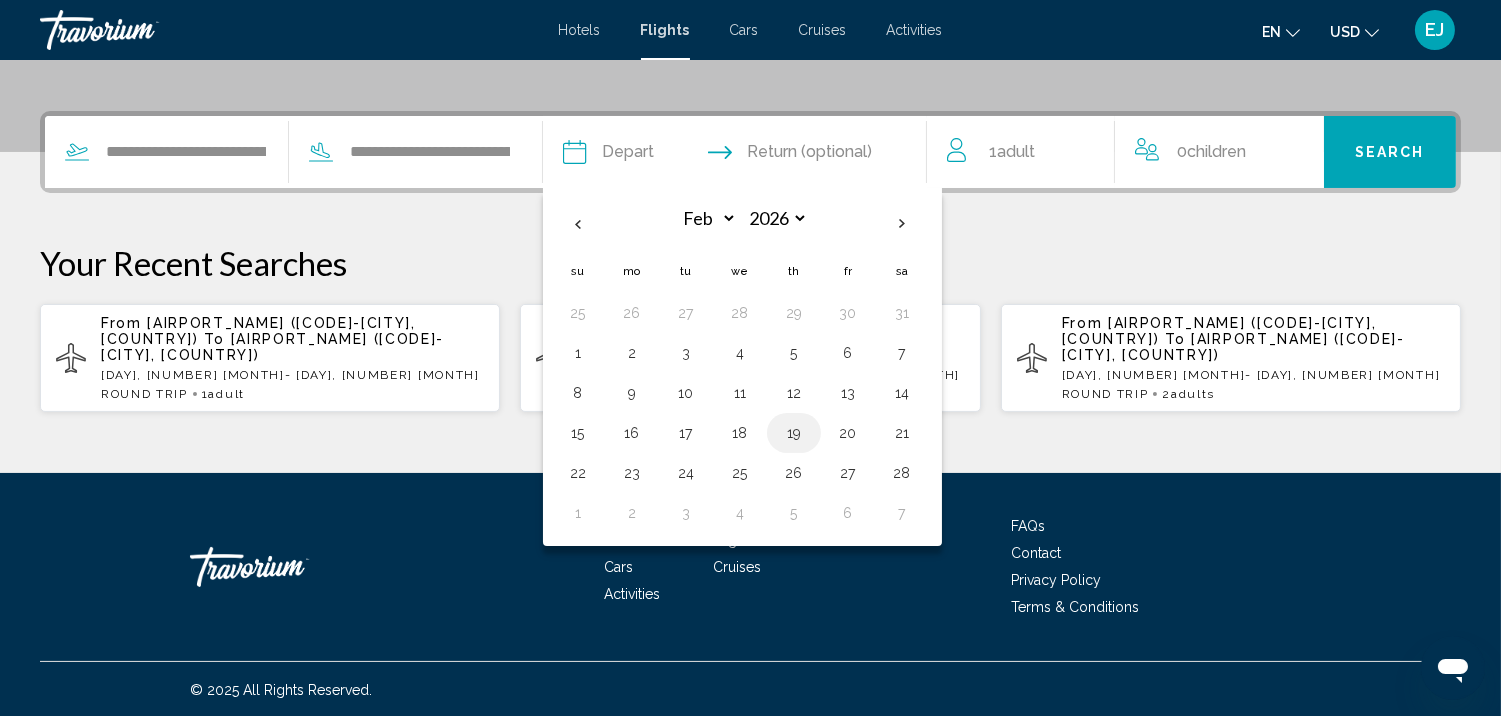 click on "19" at bounding box center (794, 433) 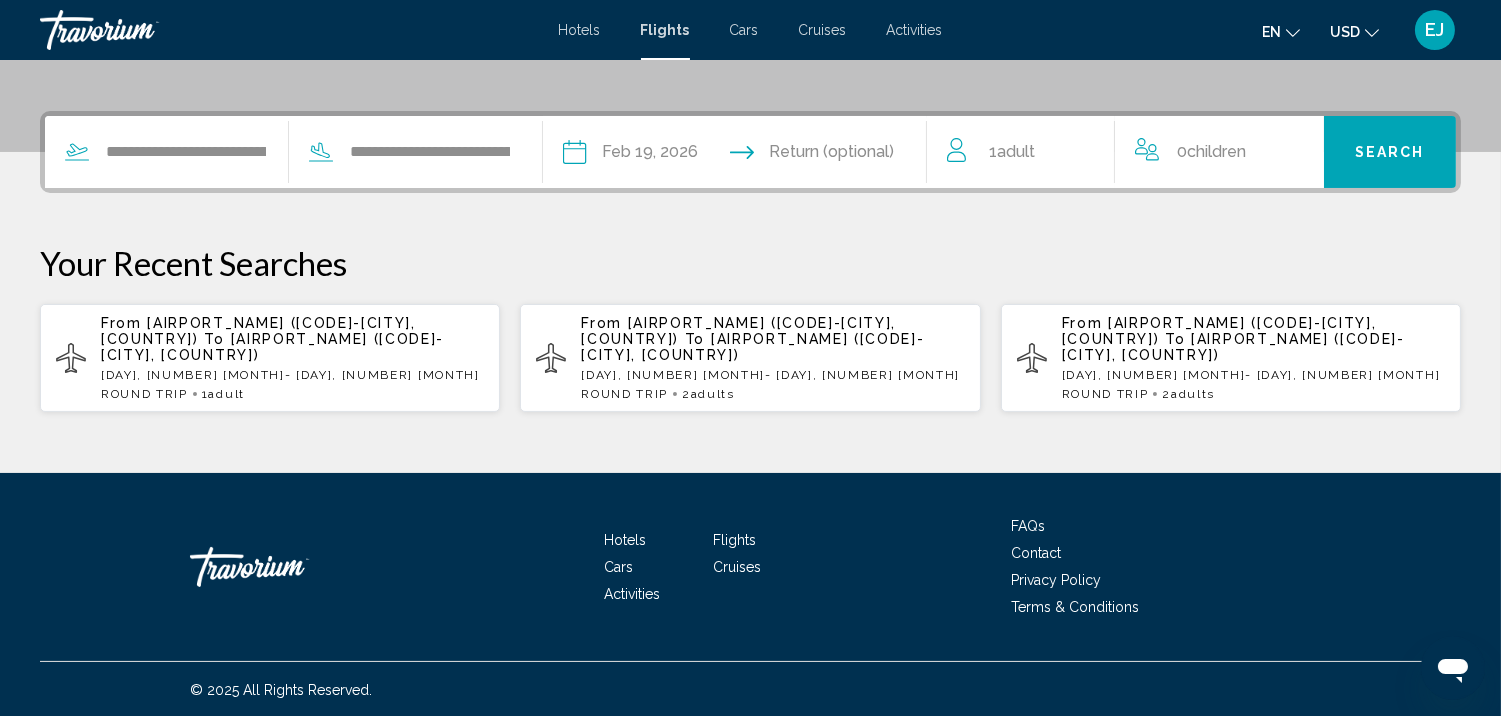 click at bounding box center (840, 155) 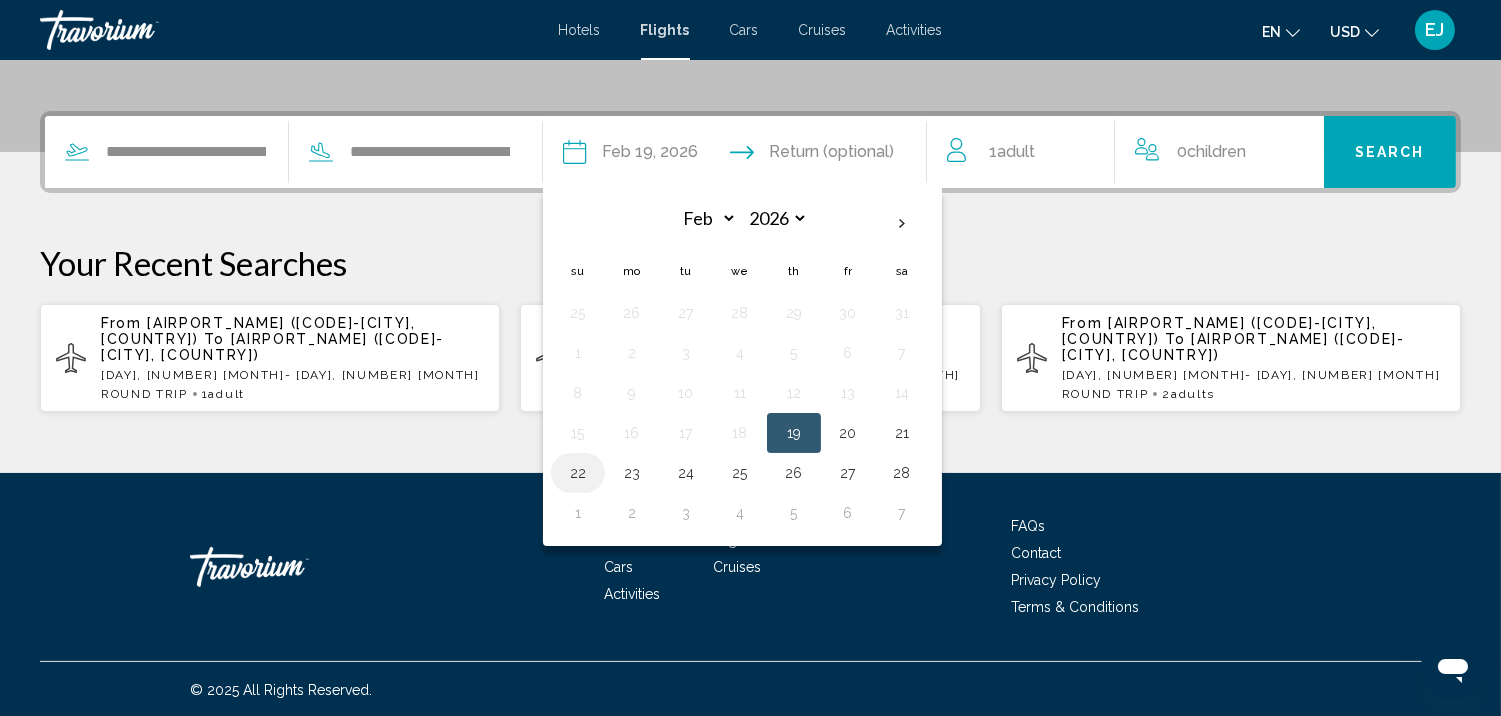 click on "22" at bounding box center [578, 473] 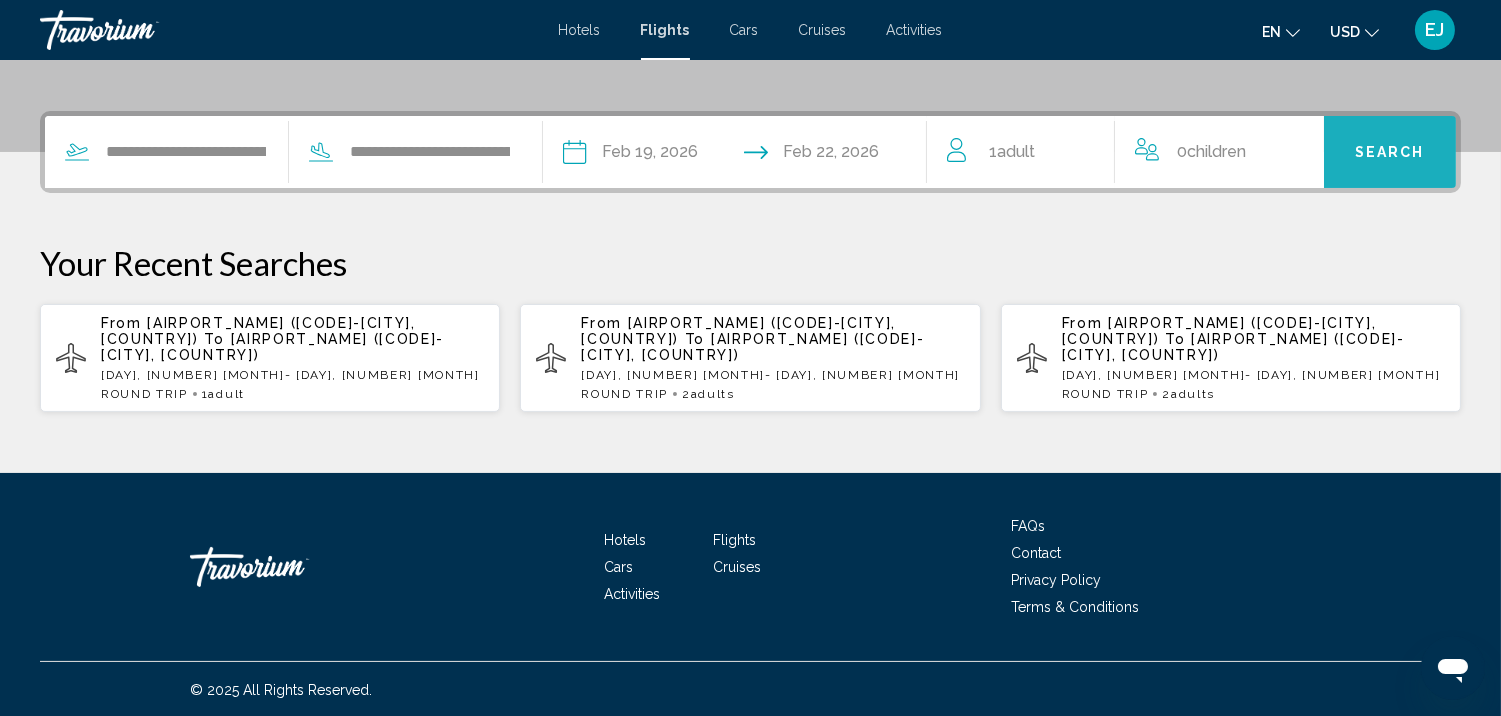 click on "Search" at bounding box center (1390, 153) 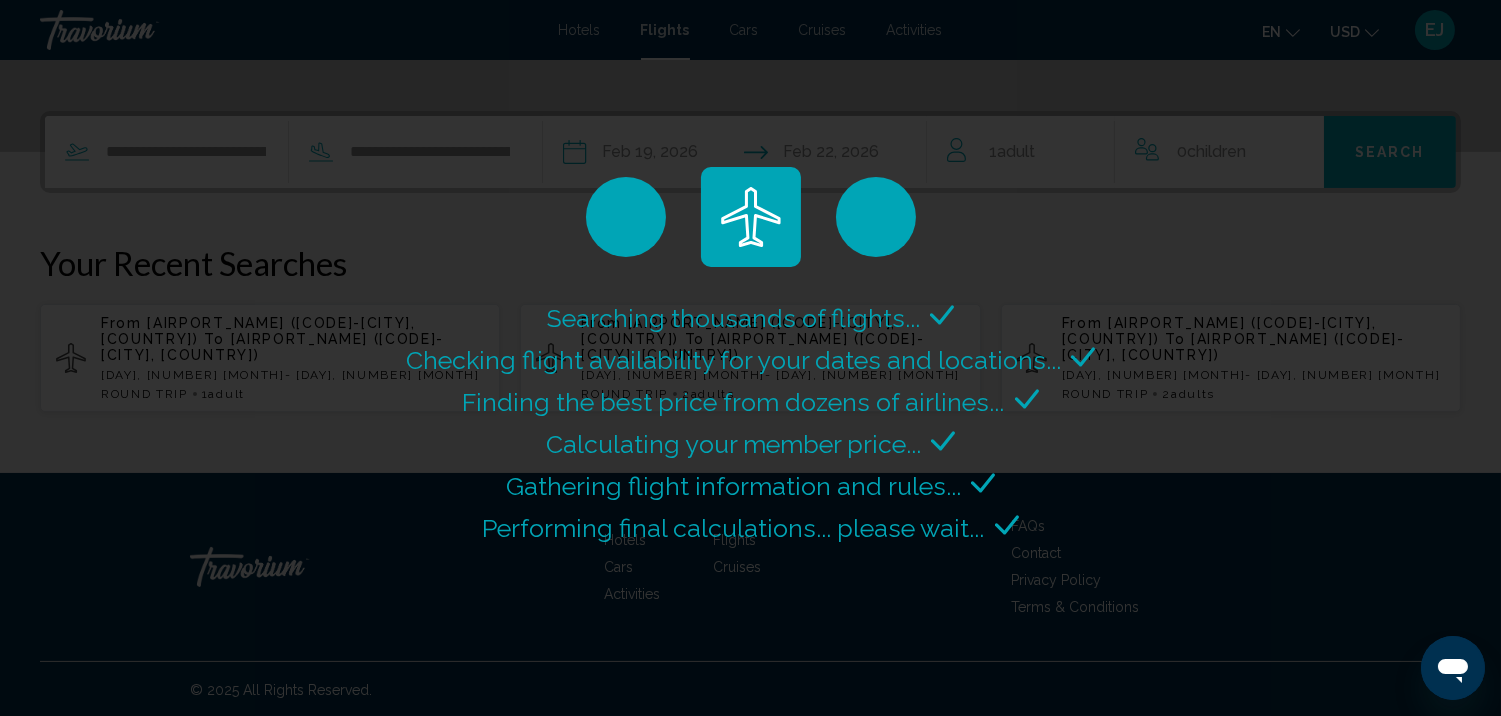 scroll, scrollTop: 0, scrollLeft: 0, axis: both 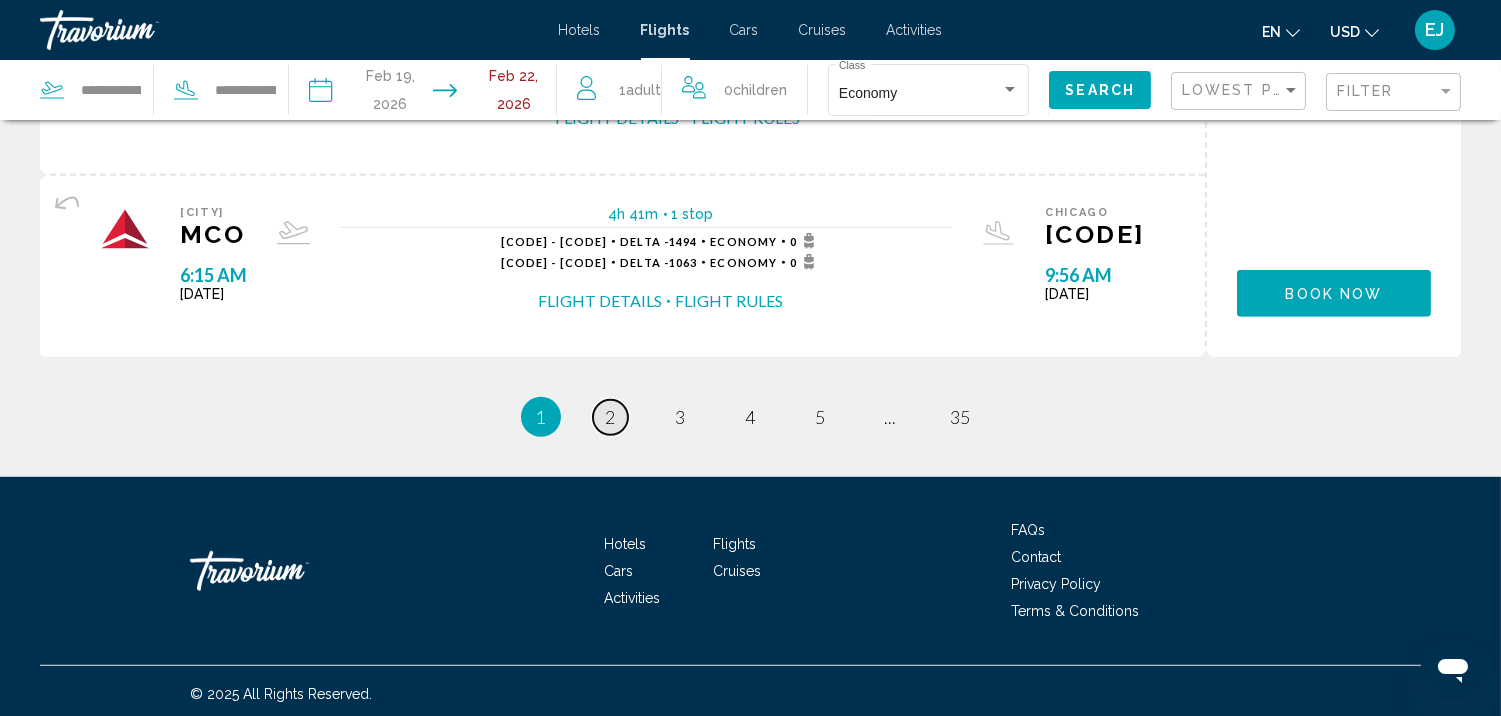 click on "2" at bounding box center [611, 417] 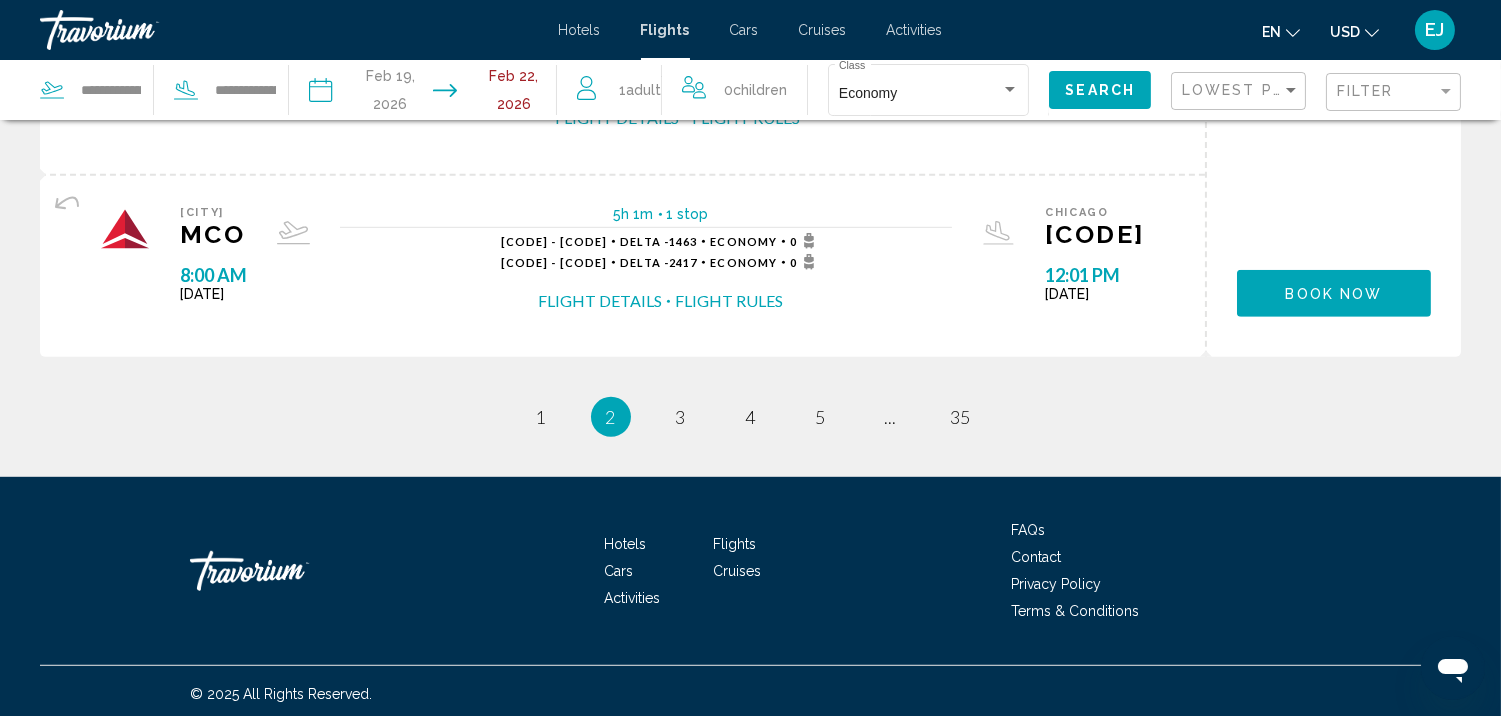 scroll, scrollTop: 0, scrollLeft: 0, axis: both 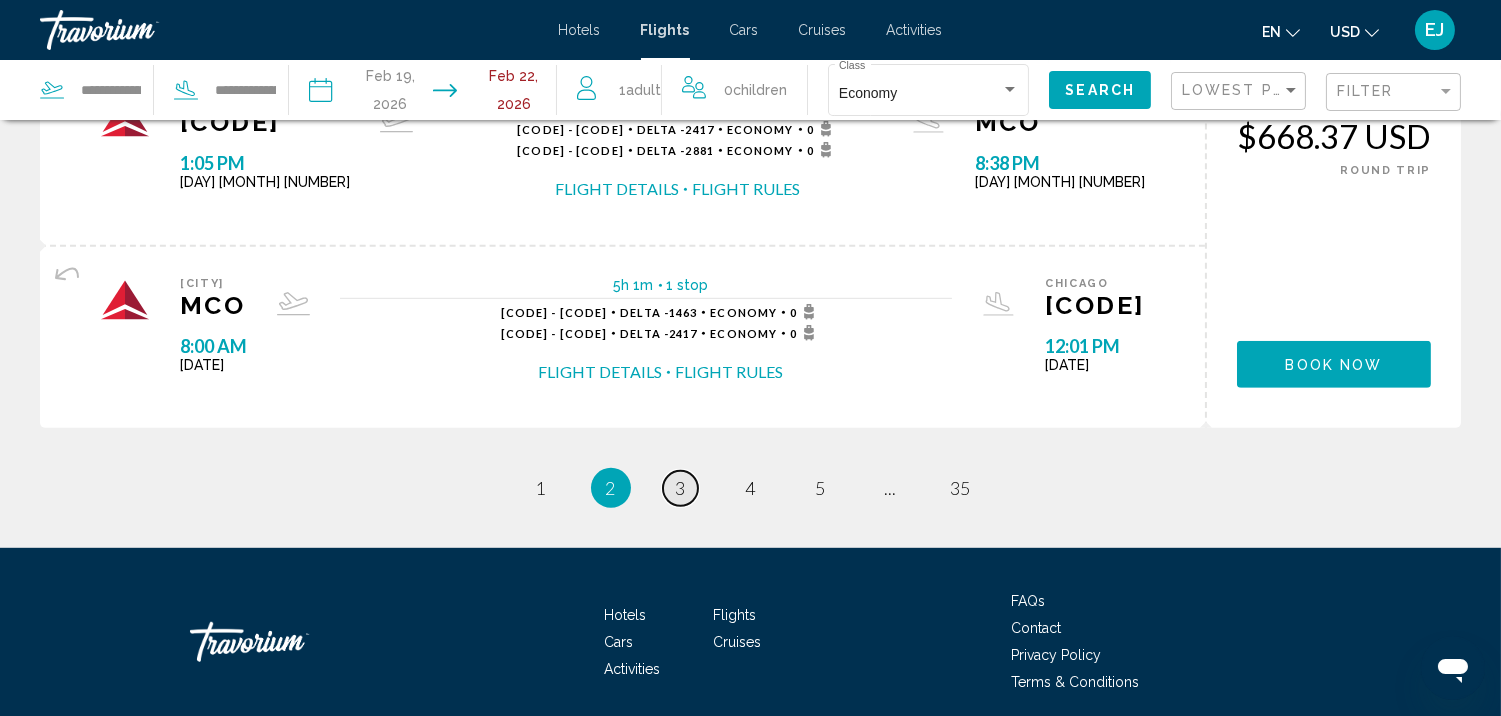 click on "3" at bounding box center (681, 488) 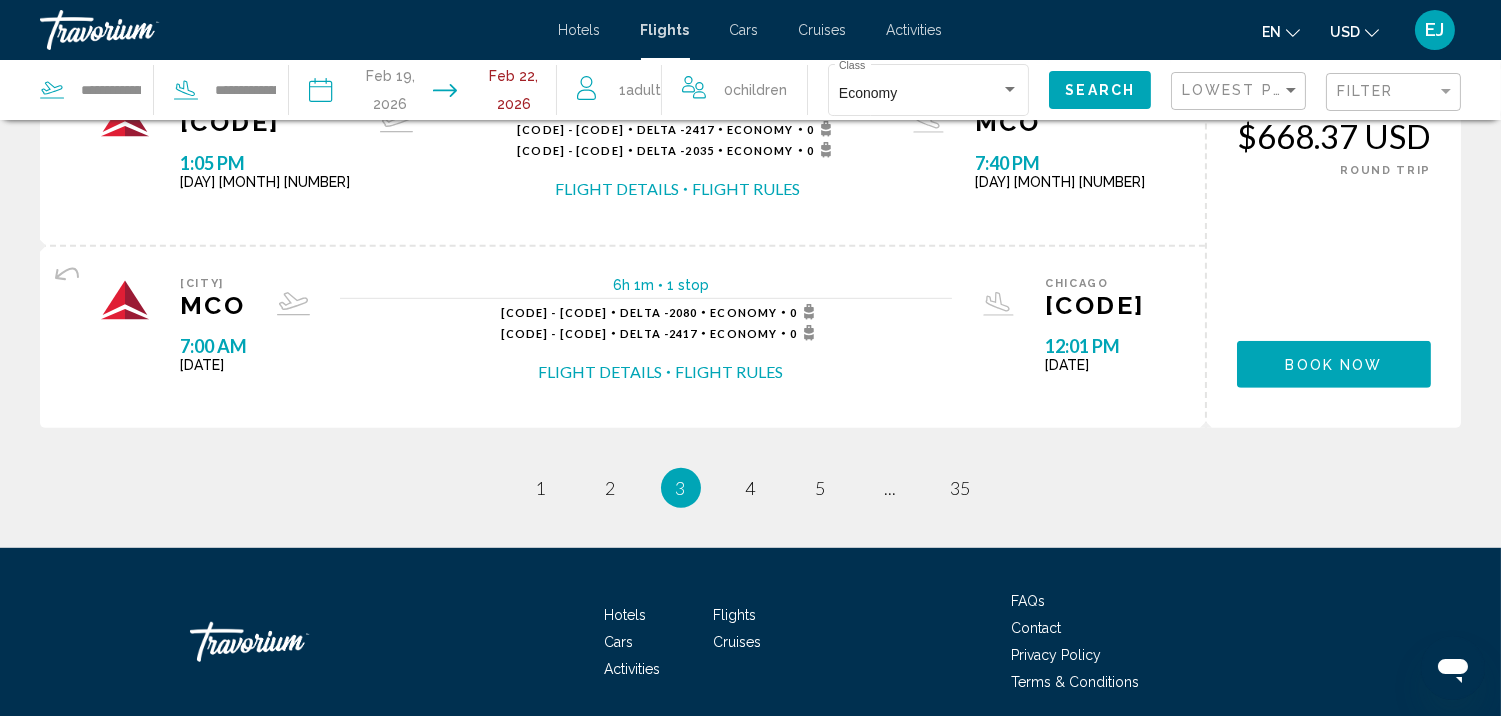 scroll, scrollTop: 0, scrollLeft: 0, axis: both 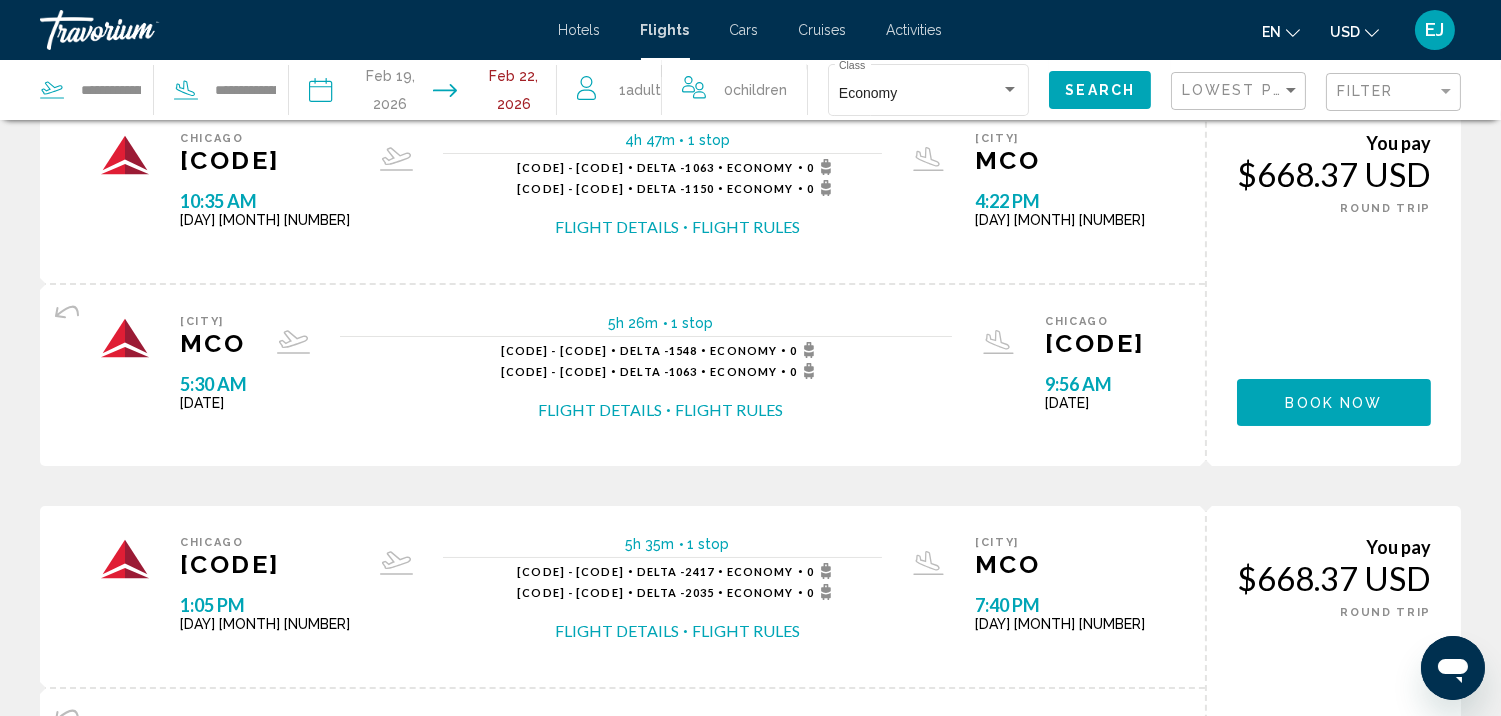 click on "Flight Details" at bounding box center (617, 227) 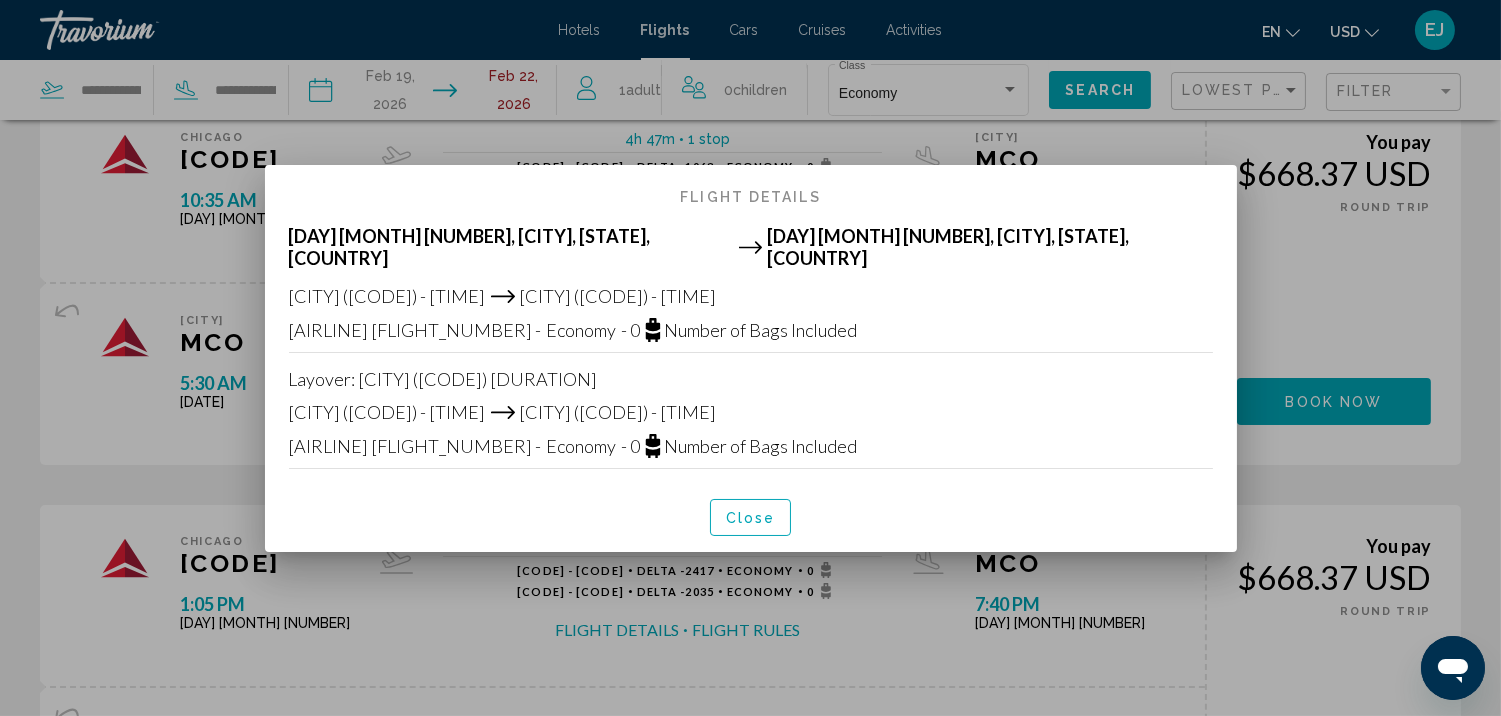 scroll, scrollTop: 0, scrollLeft: 0, axis: both 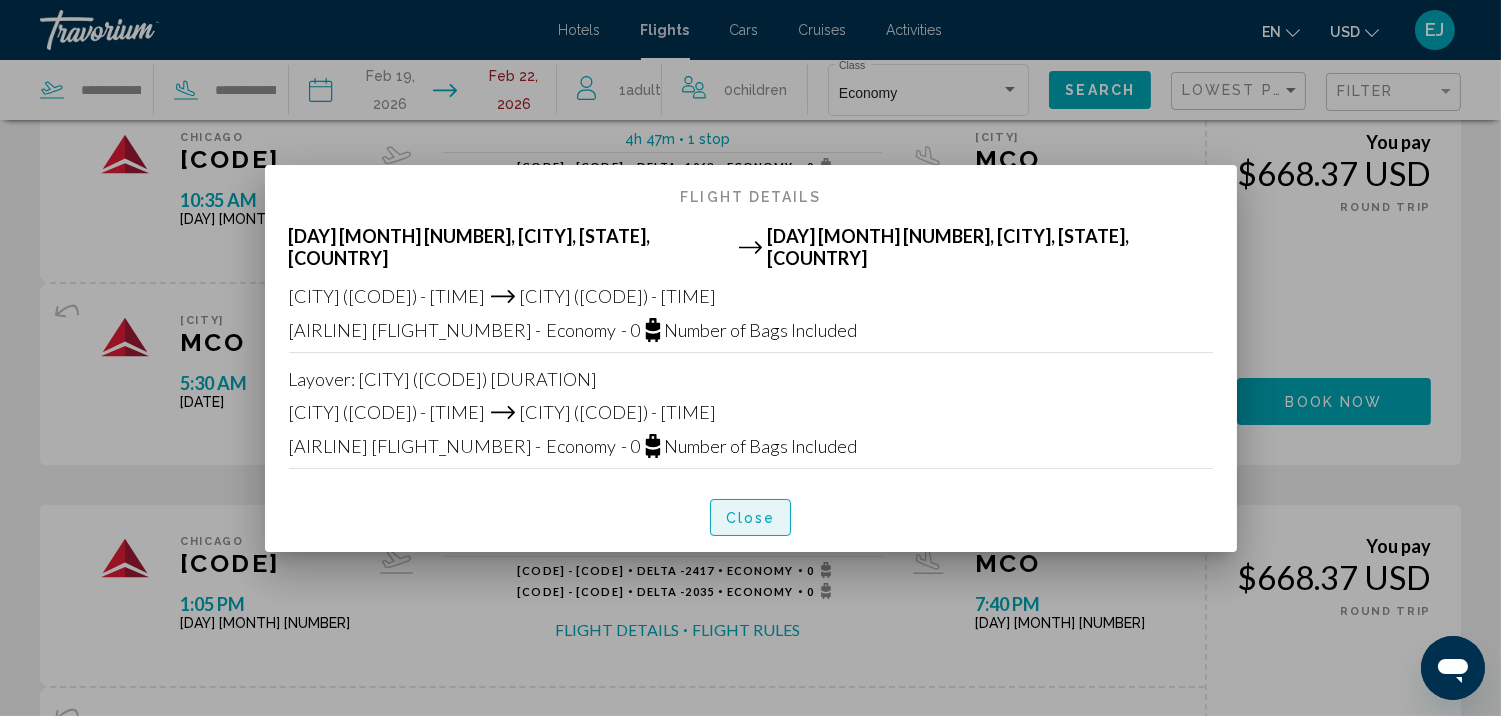 click on "Close" at bounding box center [751, 518] 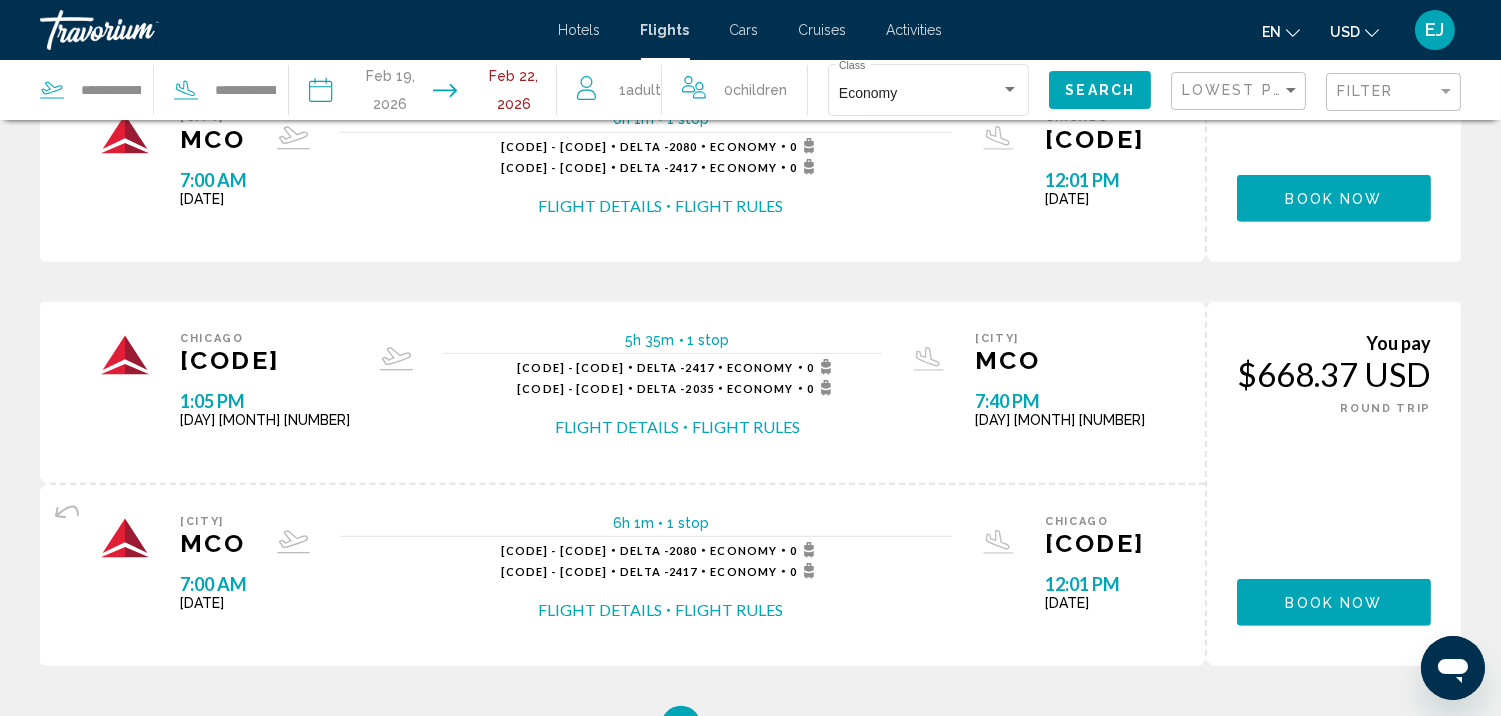 scroll, scrollTop: 2012, scrollLeft: 0, axis: vertical 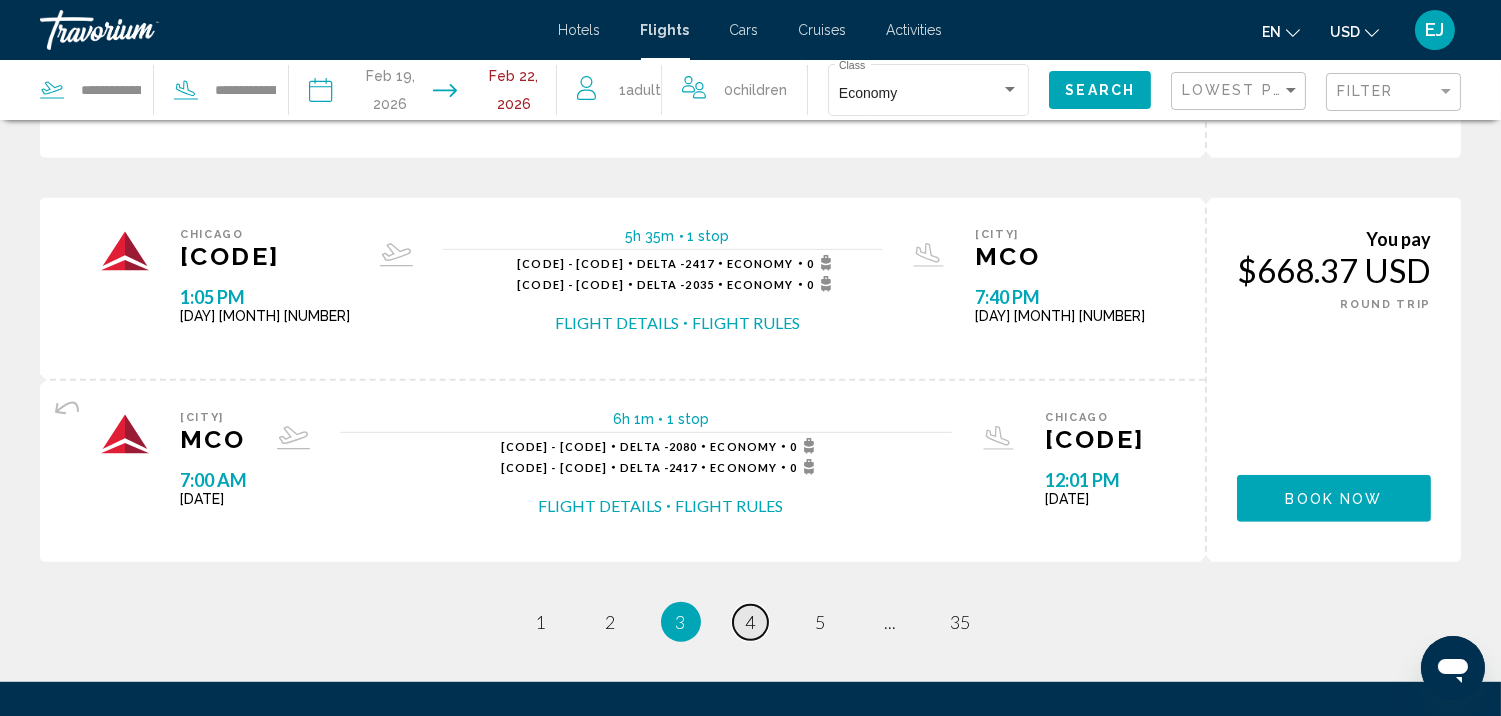 click on "4" at bounding box center [751, 622] 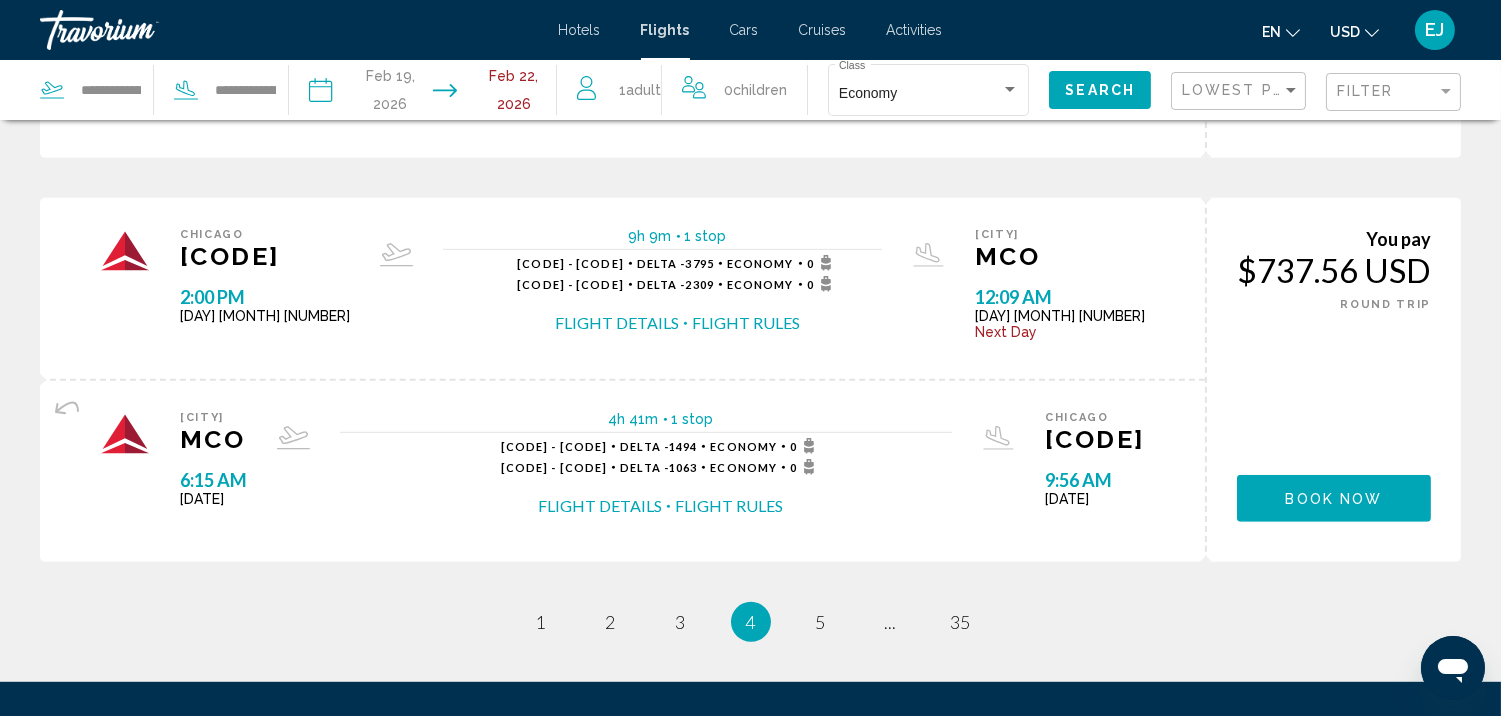 scroll, scrollTop: 0, scrollLeft: 0, axis: both 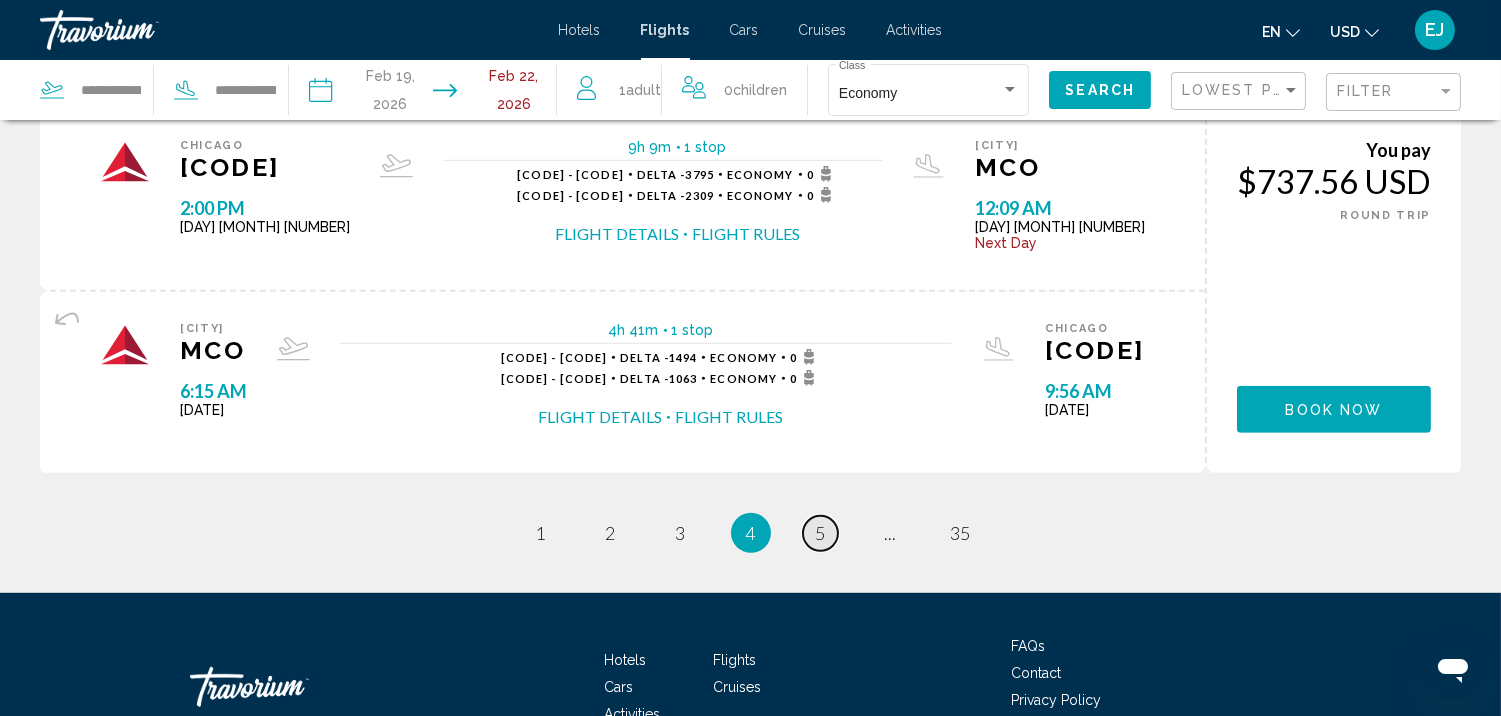 click on "5" at bounding box center [821, 533] 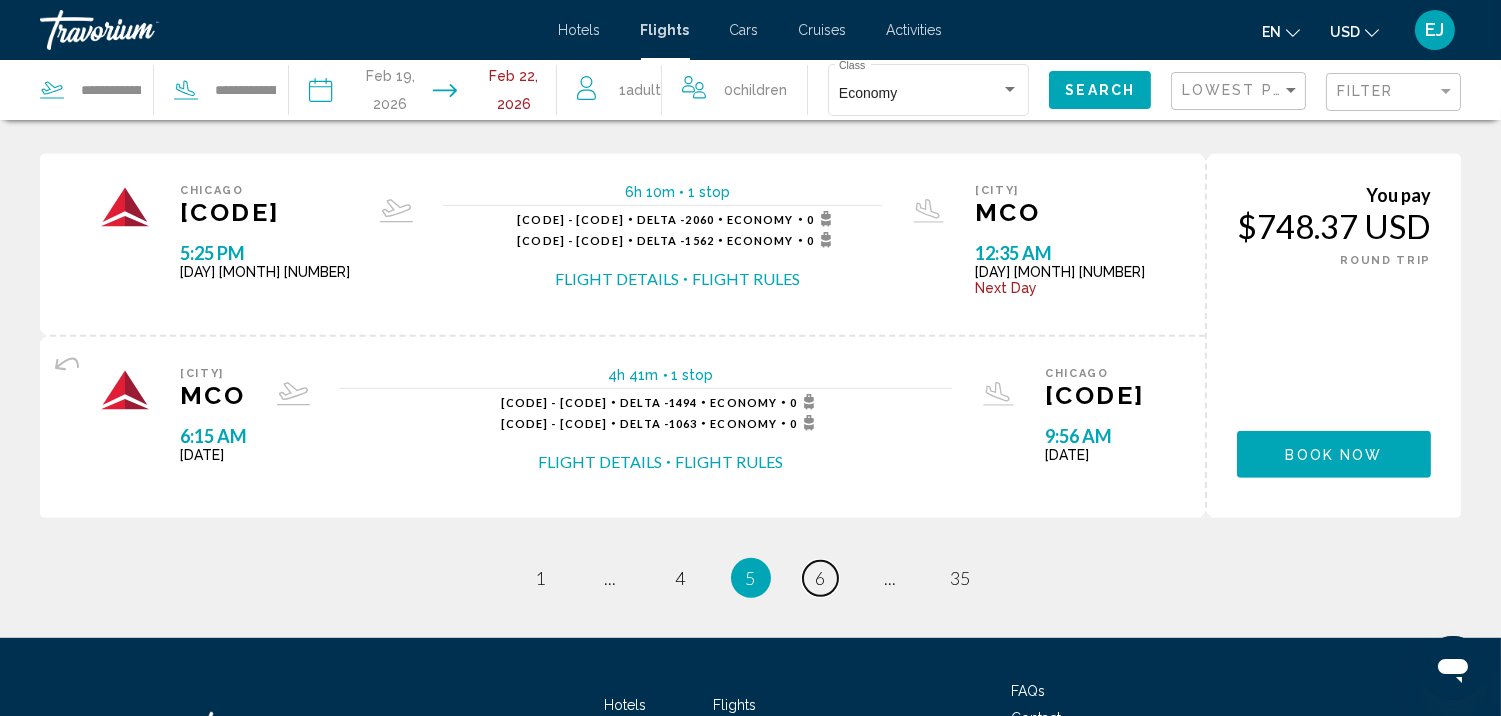 scroll, scrollTop: 2085, scrollLeft: 0, axis: vertical 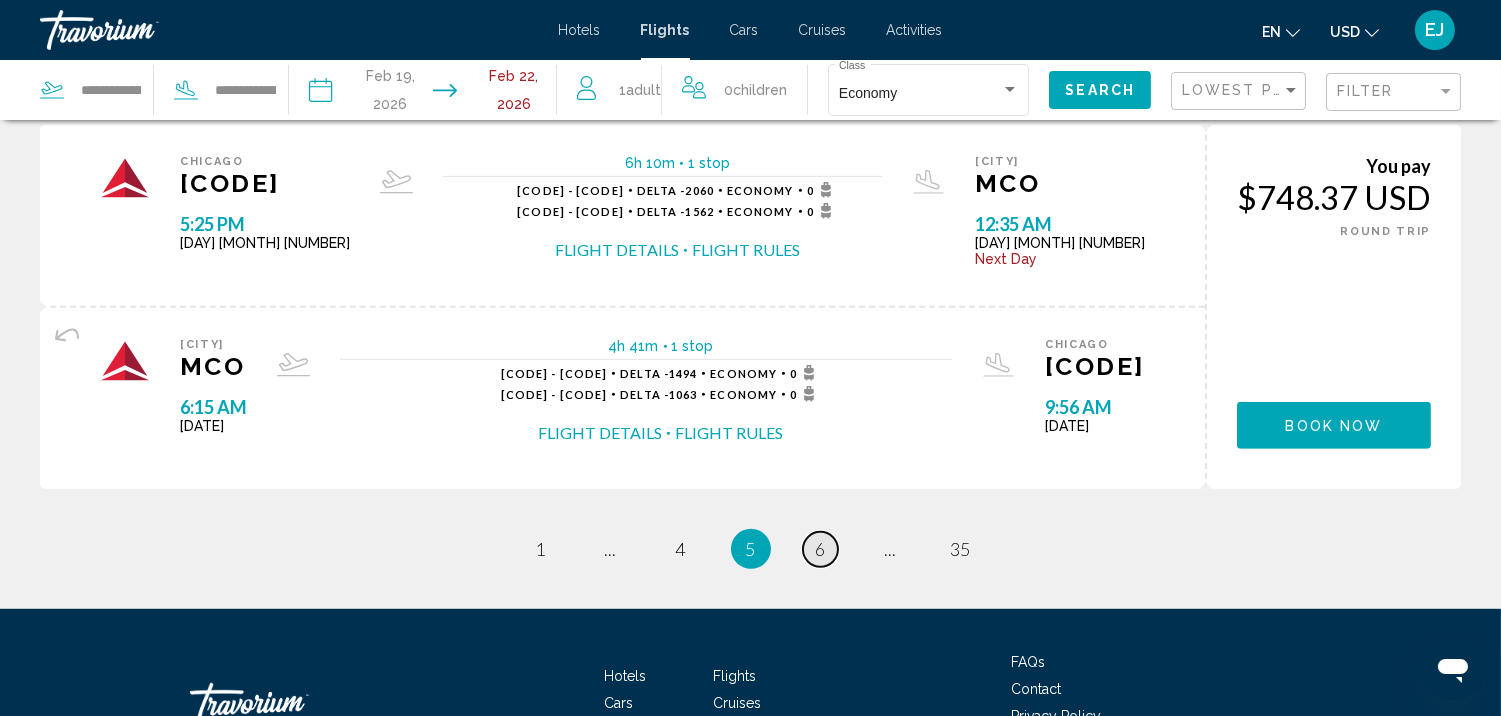 click on "page  6" at bounding box center (820, 549) 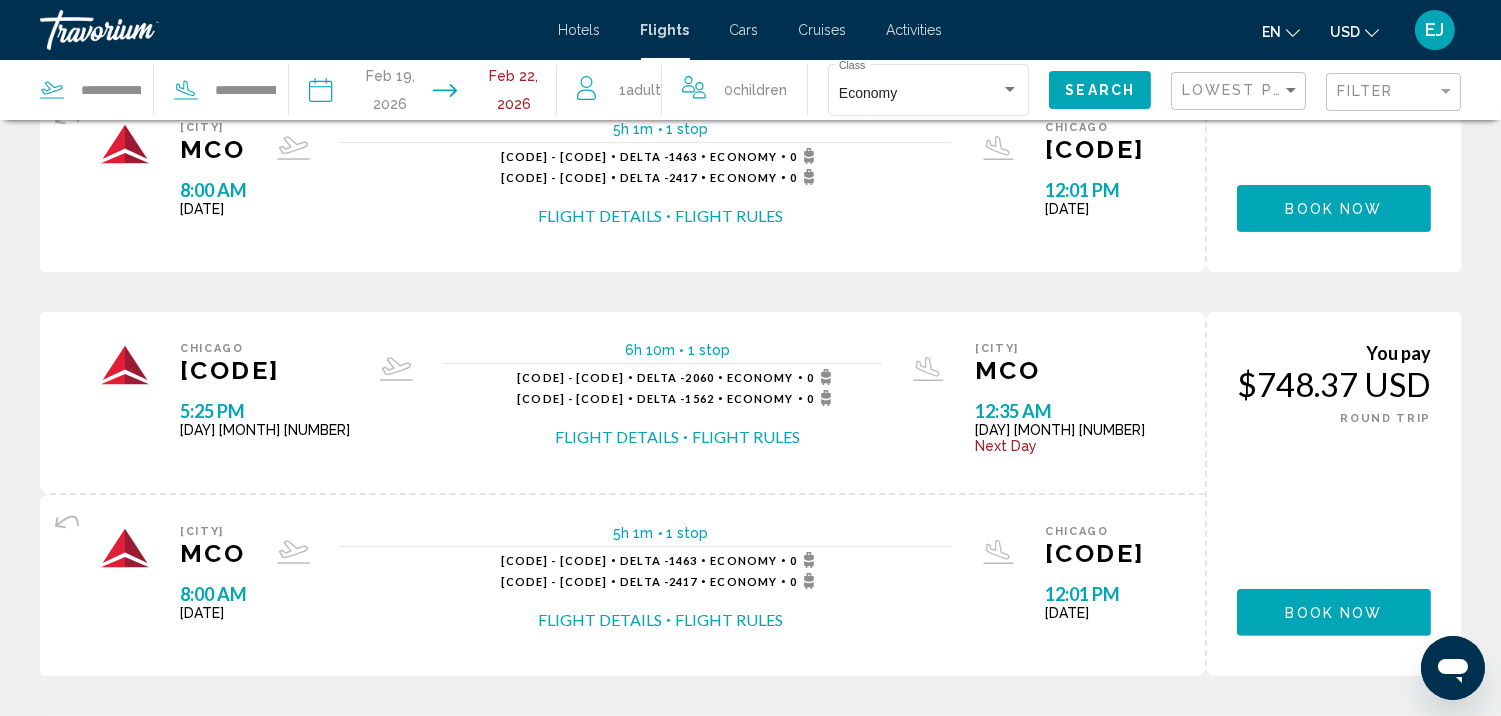 scroll, scrollTop: 254, scrollLeft: 0, axis: vertical 